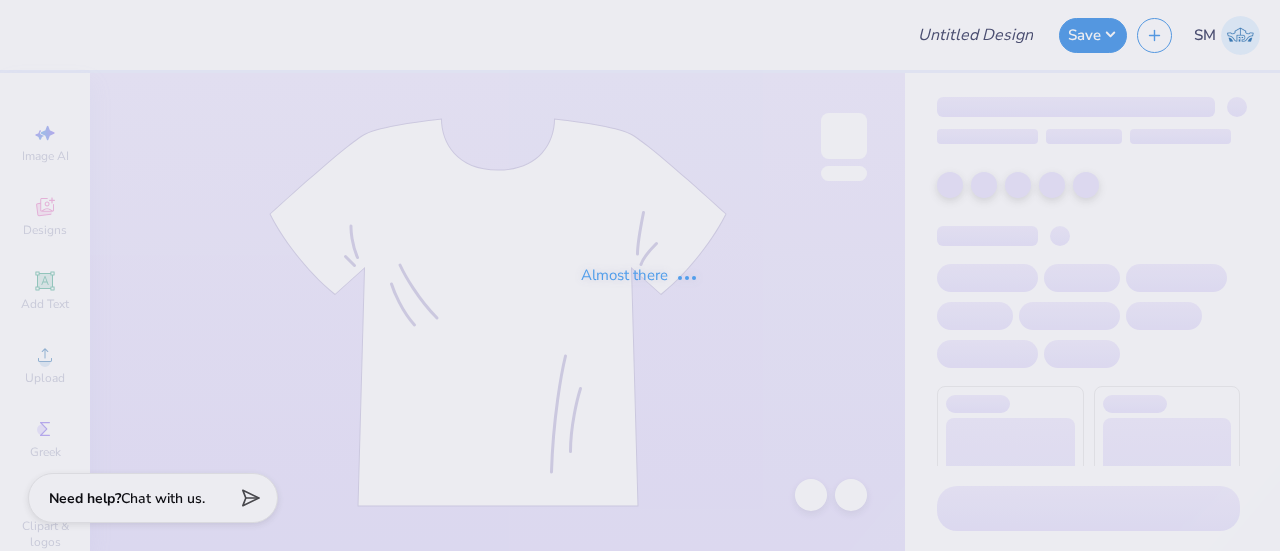 scroll, scrollTop: 0, scrollLeft: 0, axis: both 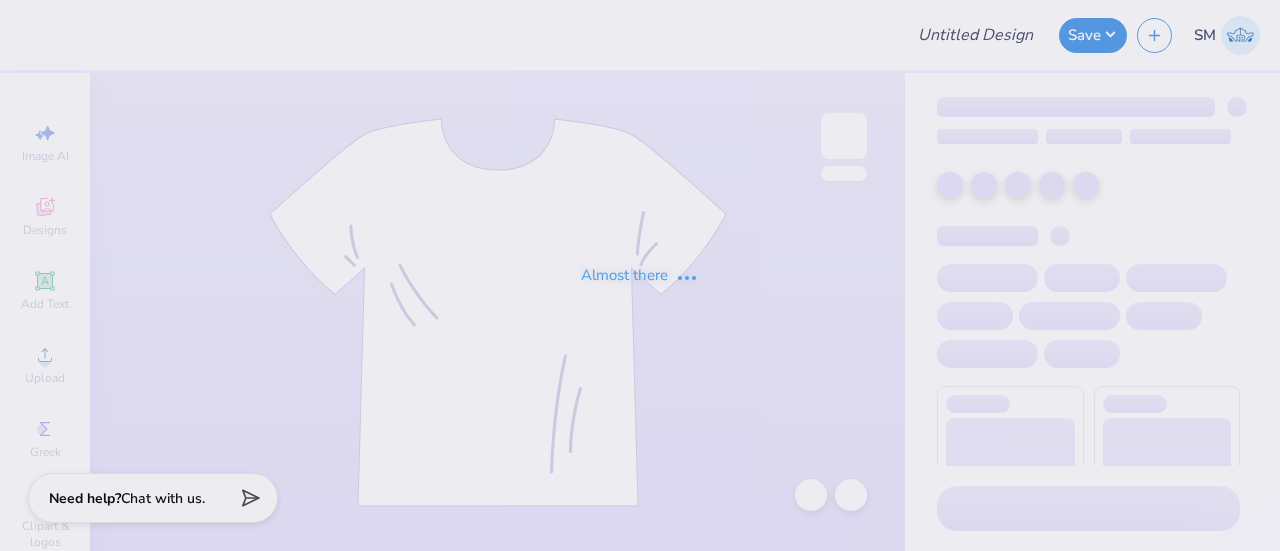 type on "[PRODUCT]" 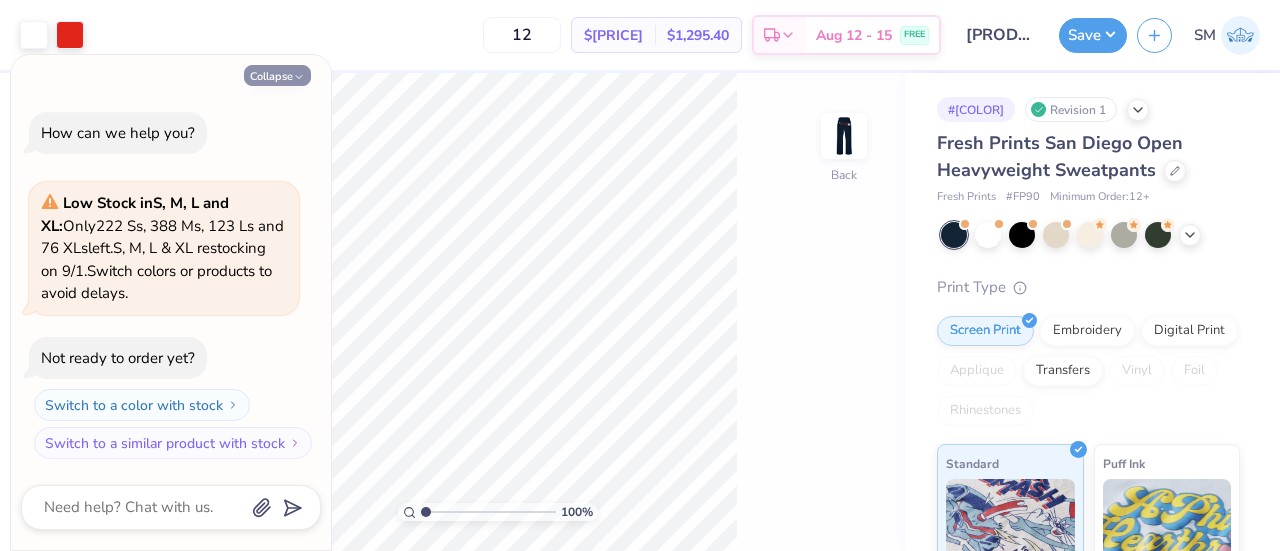 click on "Collapse" at bounding box center [277, 75] 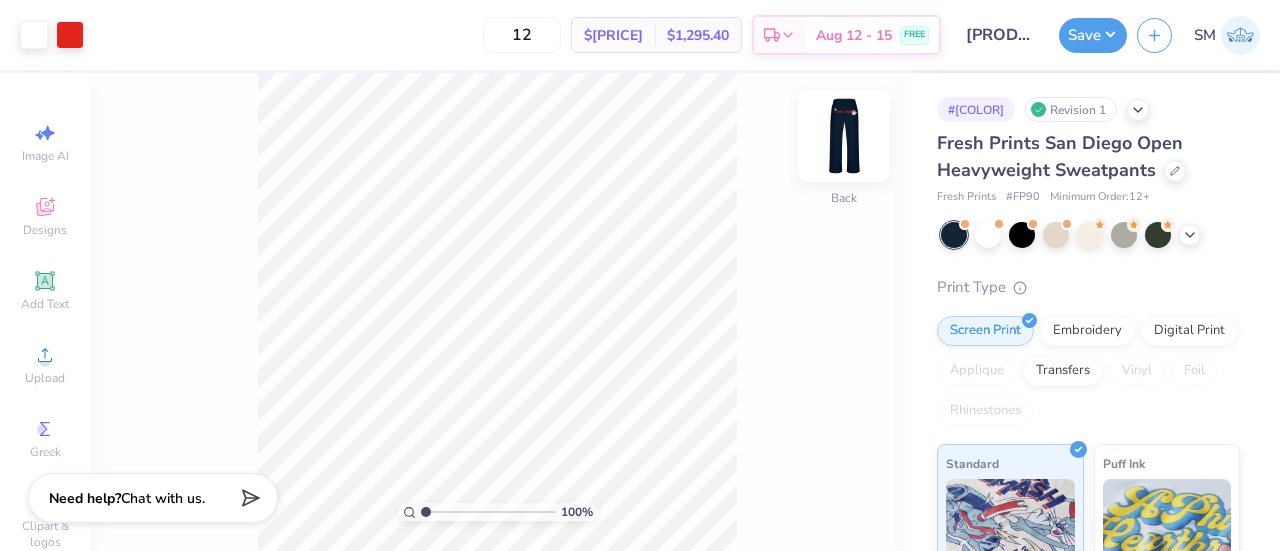 click at bounding box center (844, 136) 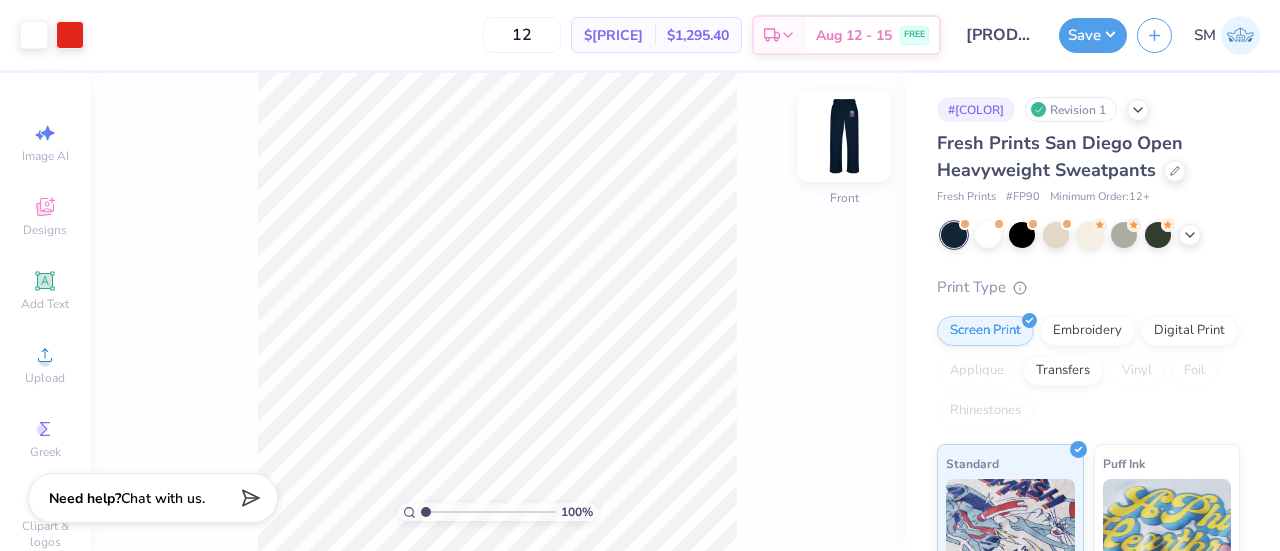 click at bounding box center [844, 136] 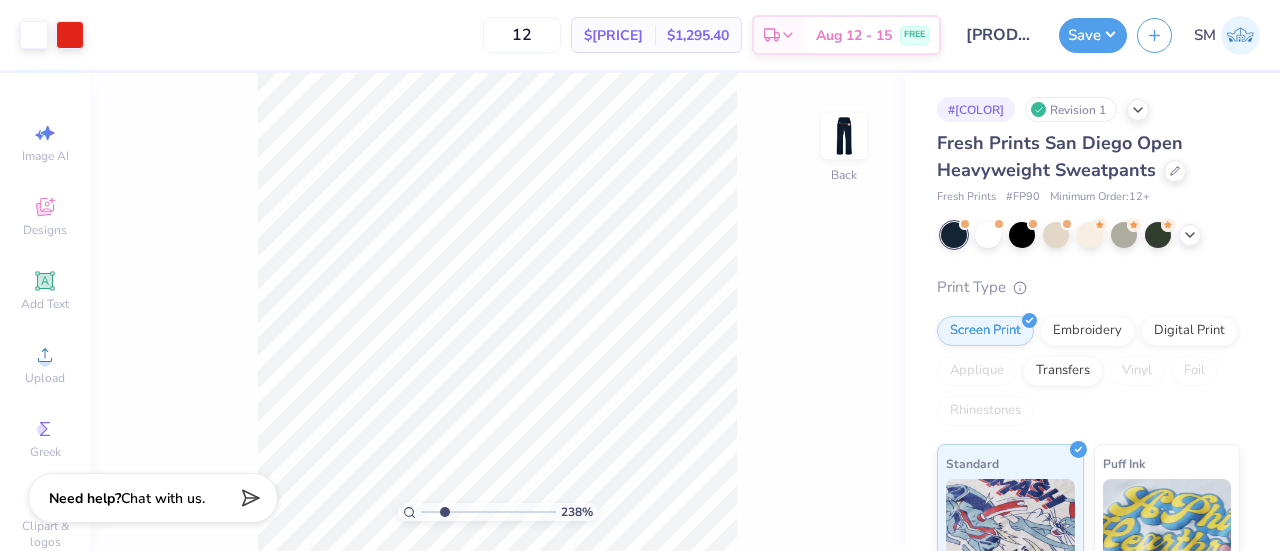 drag, startPoint x: 428, startPoint y: 511, endPoint x: 444, endPoint y: 512, distance: 16.03122 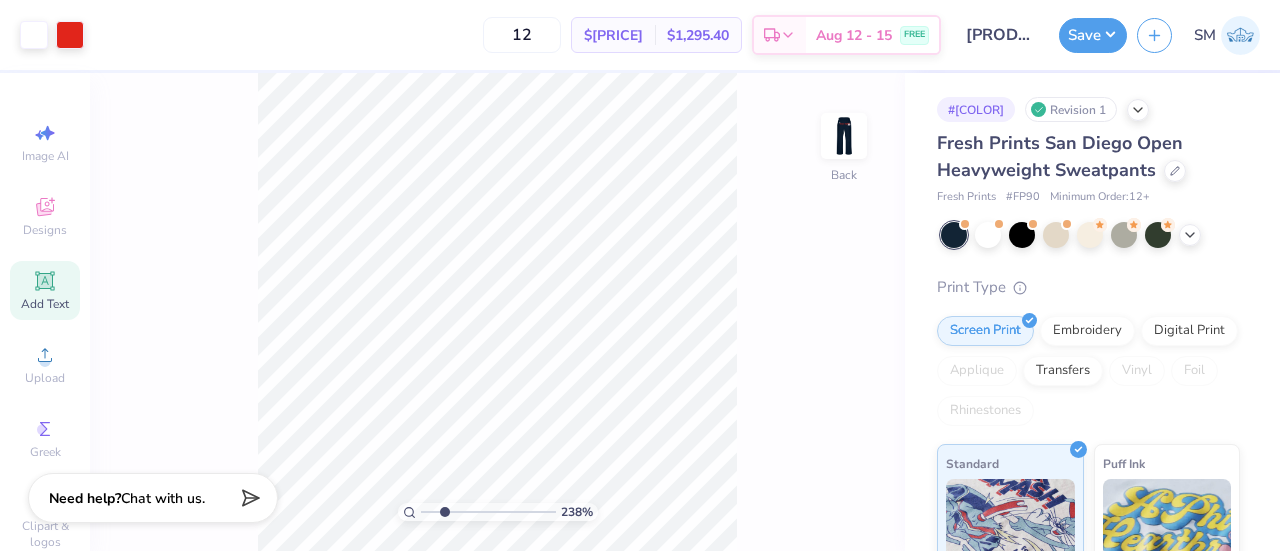 click 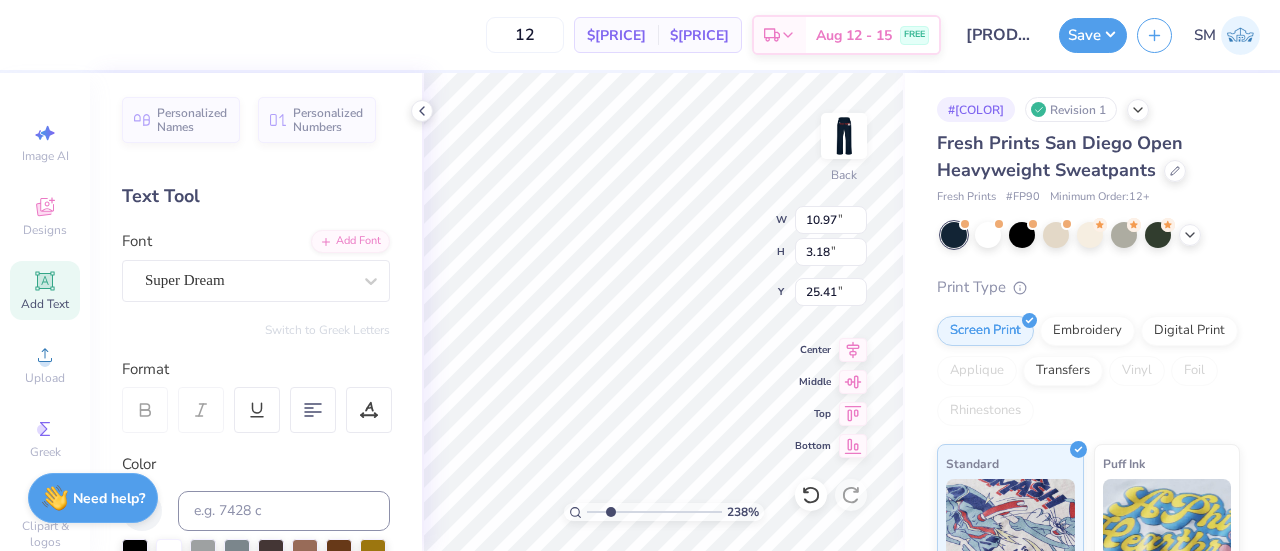 scroll, scrollTop: 16, scrollLeft: 6, axis: both 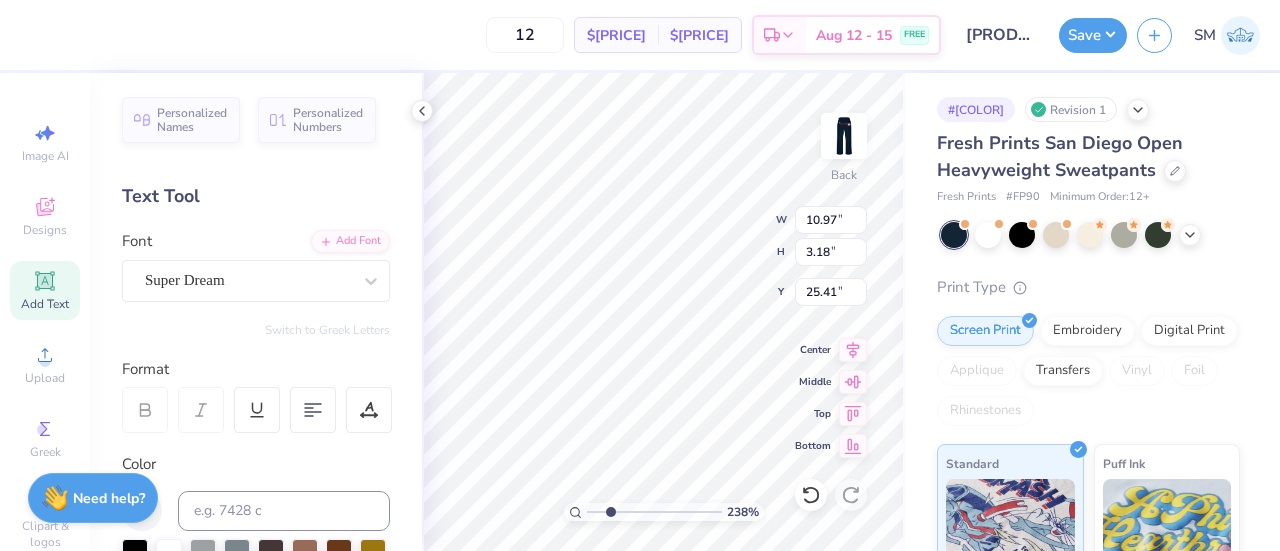 click on "[NUMBER] $[PRICE] Per Item $[PRICE] Total Est. Delivery [DATE] - [DATE] FREE Design Title [PRODUCT] Save SM Image AI Designs Add Text Upload Greek Clipart & logos Decorate Personalized Names Personalized Numbers Text Tool Add Font Font Super Dream Switch to Greek Letters Format Color Styles Text Shape [NUMBER] % Back W [NUMBER] [UNIT] [NUMBER] [UNIT] " H [NUMBER] [UNIT] [NUMBER] [UNIT] " Y [NUMBER] [UNIT] [NUMBER] [UNIT] " Center Middle Top Bottom # [COLOR] Revision 1 Fresh Prints [CITY] Open Heavyweight Sweatpants Fresh Prints # [PRODUCT_CODE] Minimum Order: [NUMBER] + Print Type Screen Print Embroidery Digital Print Applique Transfers Vinyl Foil Rhinestones Standard Puff Ink Neon Ink Metallic & Glitter Ink Glow in the Dark Ink Water based Ink Need help? Chat with us." at bounding box center [640, 275] 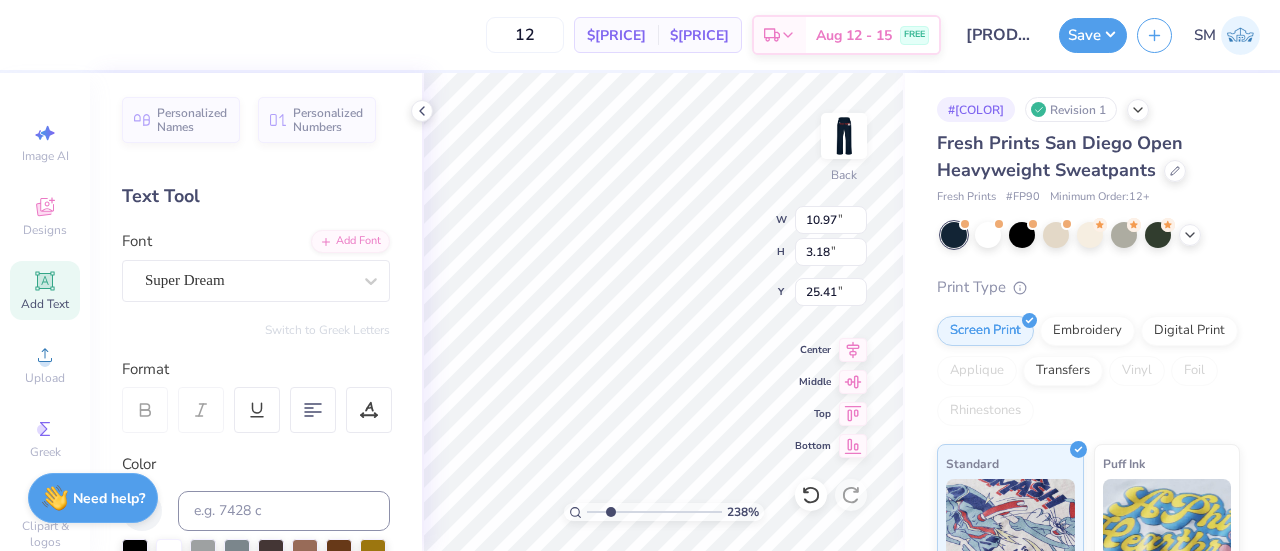 scroll, scrollTop: 16, scrollLeft: 2, axis: both 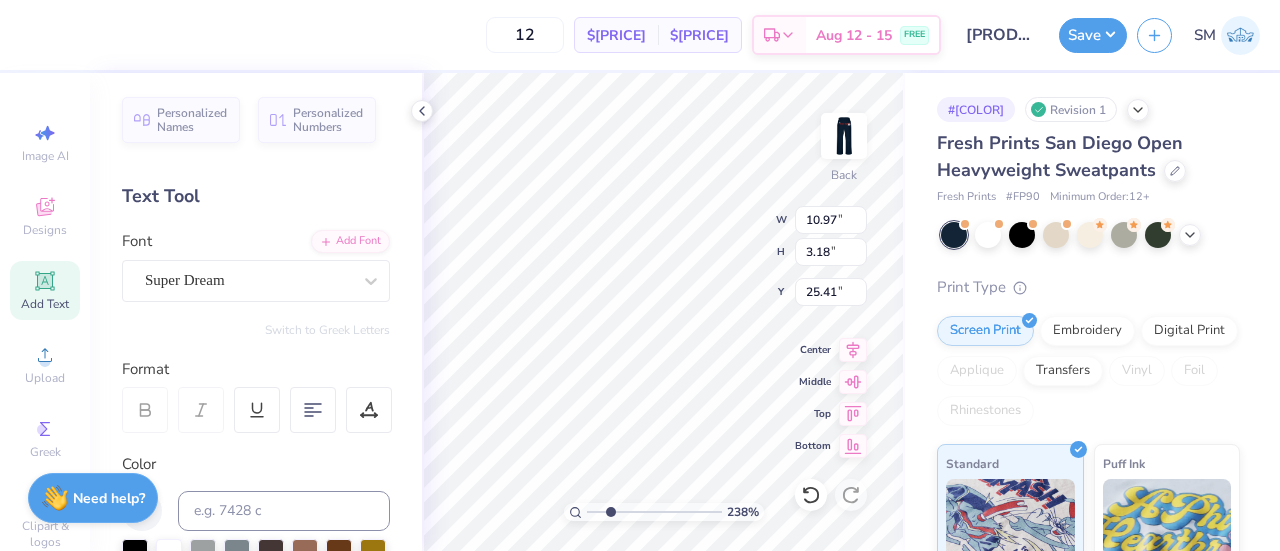 type on "®" 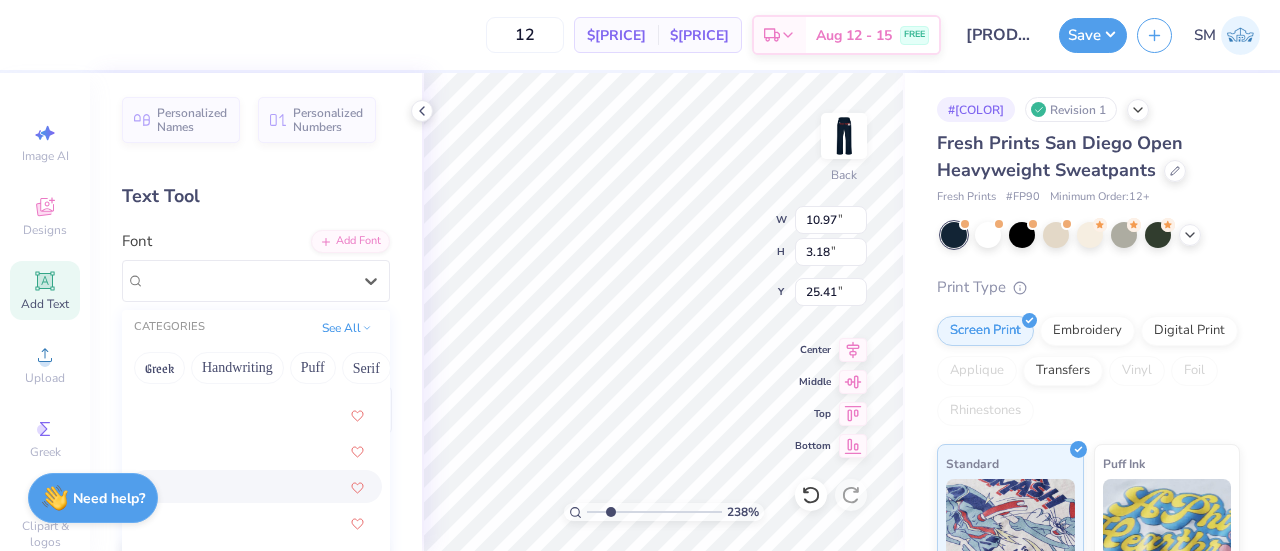 scroll, scrollTop: 733, scrollLeft: 0, axis: vertical 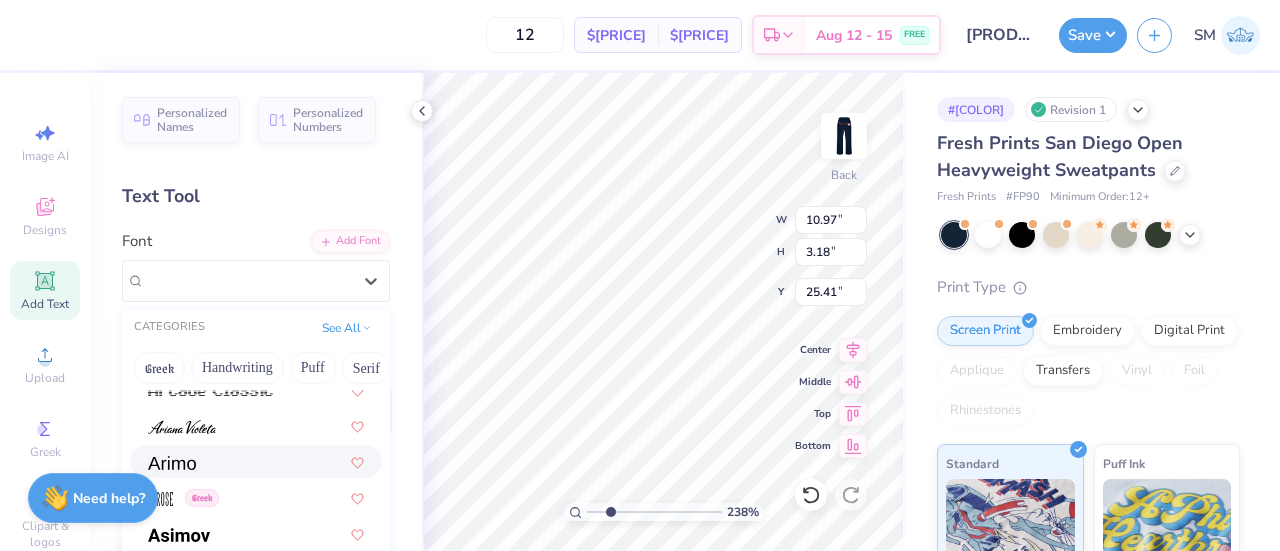 click at bounding box center [256, 461] 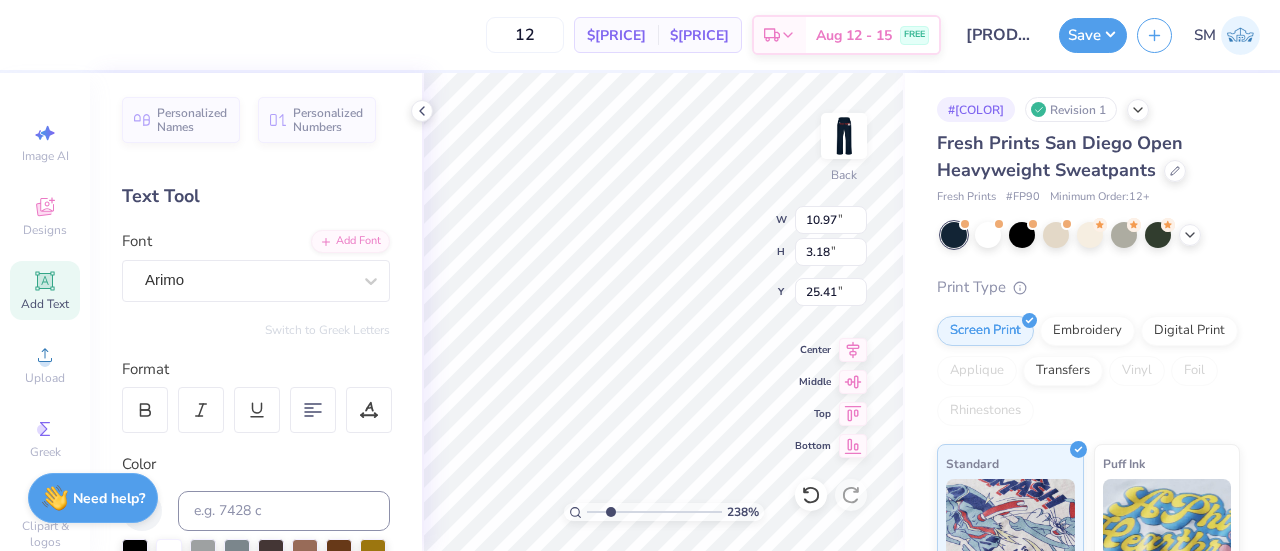 scroll, scrollTop: 16, scrollLeft: 2, axis: both 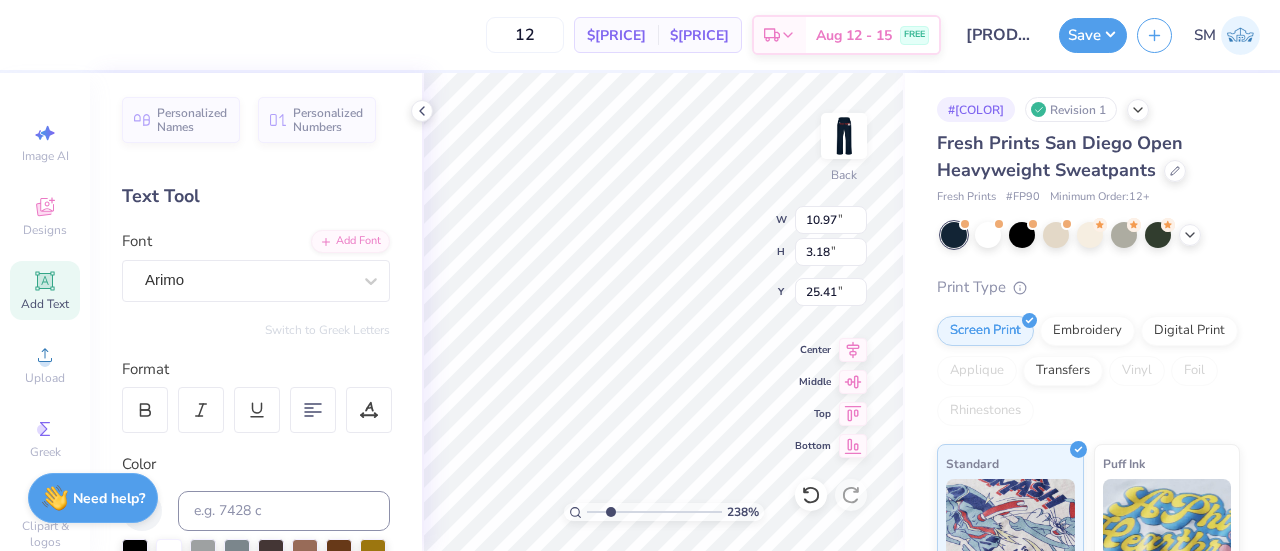 click on "[NUMBER] $[PRICE] Per Item $[PRICE] Total Est. Delivery [DATE] - [DATE]" at bounding box center (485, 35) 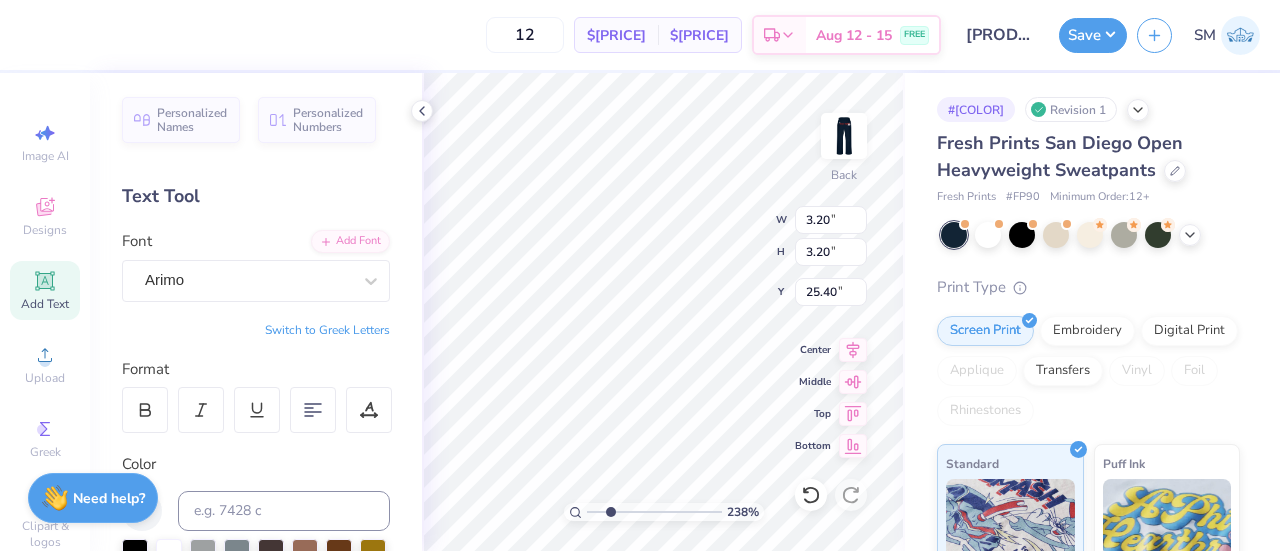 type on "3.20" 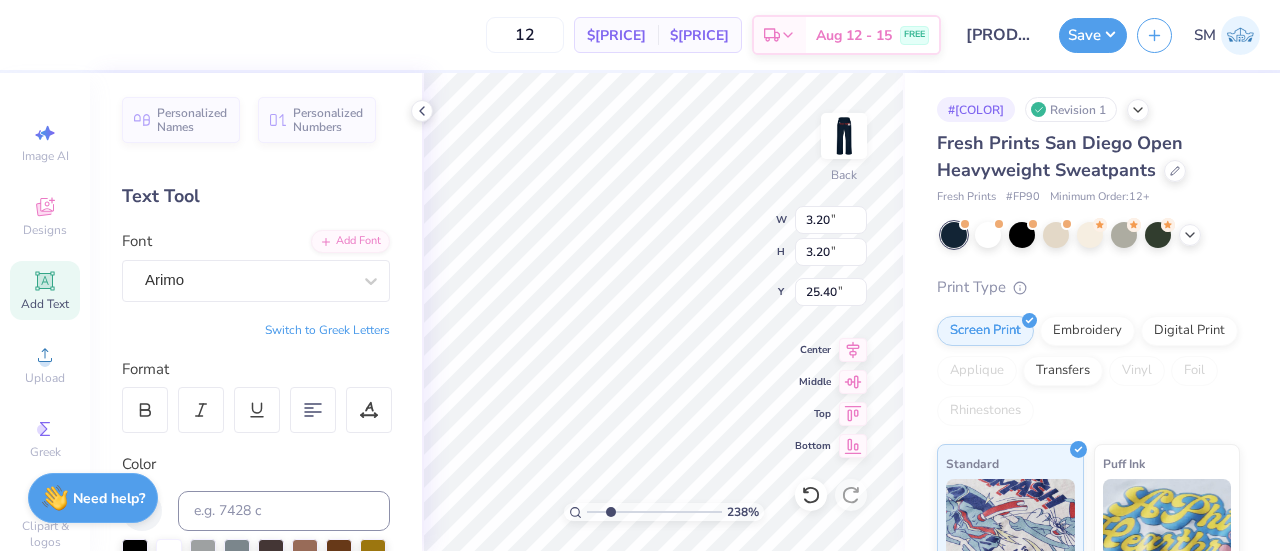type on "3.20" 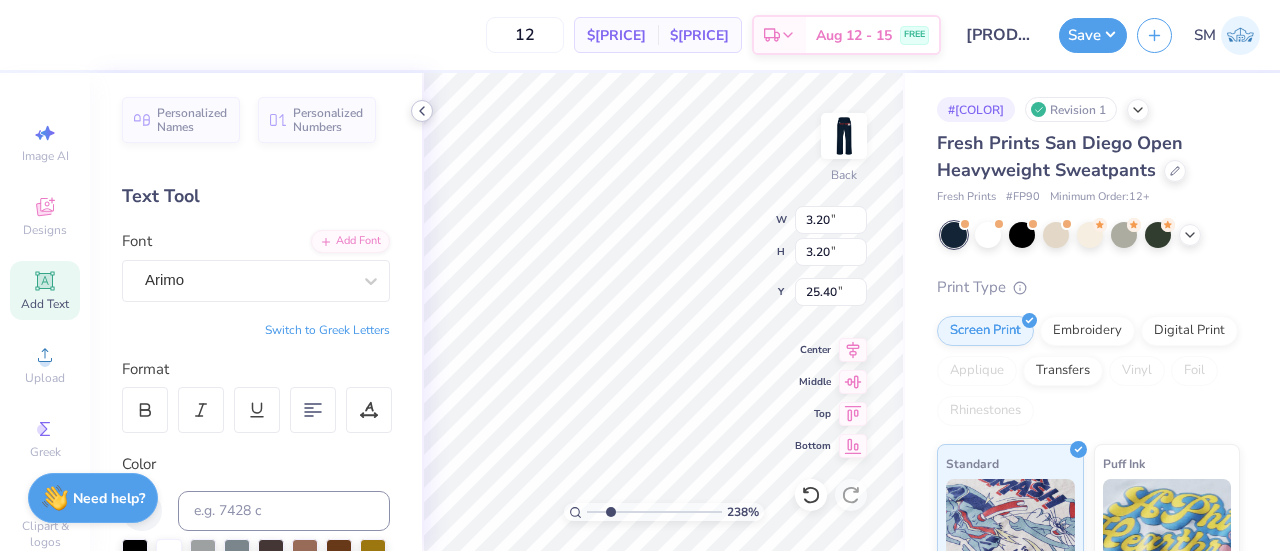 click 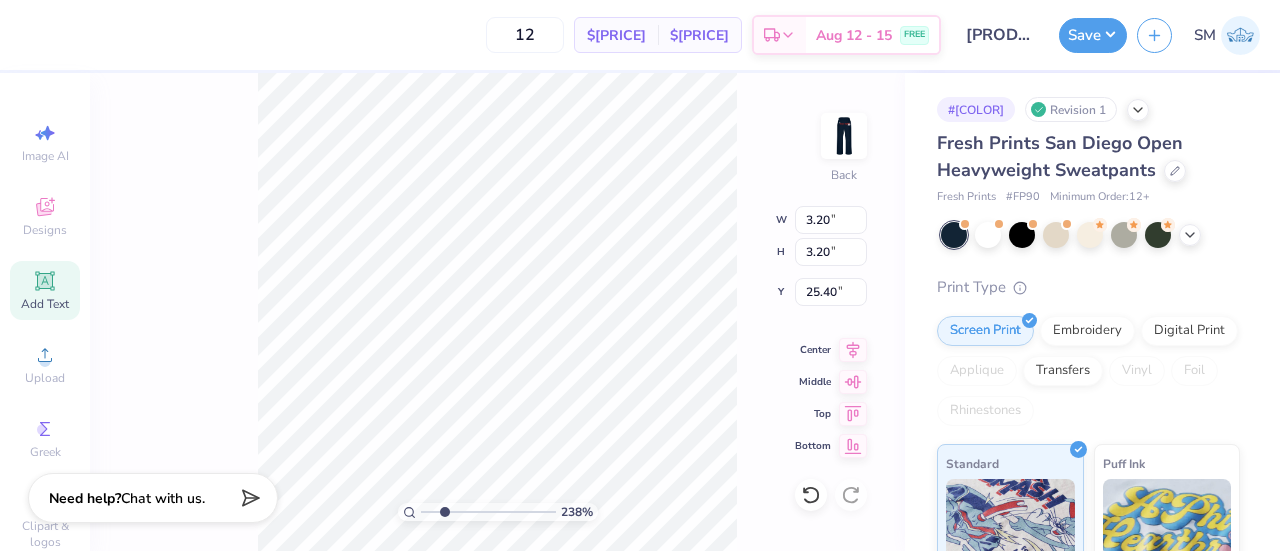 click on "[NUMBER] % Back W [NUMBER] [UNIT] [NUMBER] [UNIT] " H [NUMBER] [UNIT] [NUMBER] [UNIT] " Y [NUMBER] [UNIT] [NUMBER] [UNIT] " Center Middle Top Bottom" at bounding box center [497, 312] 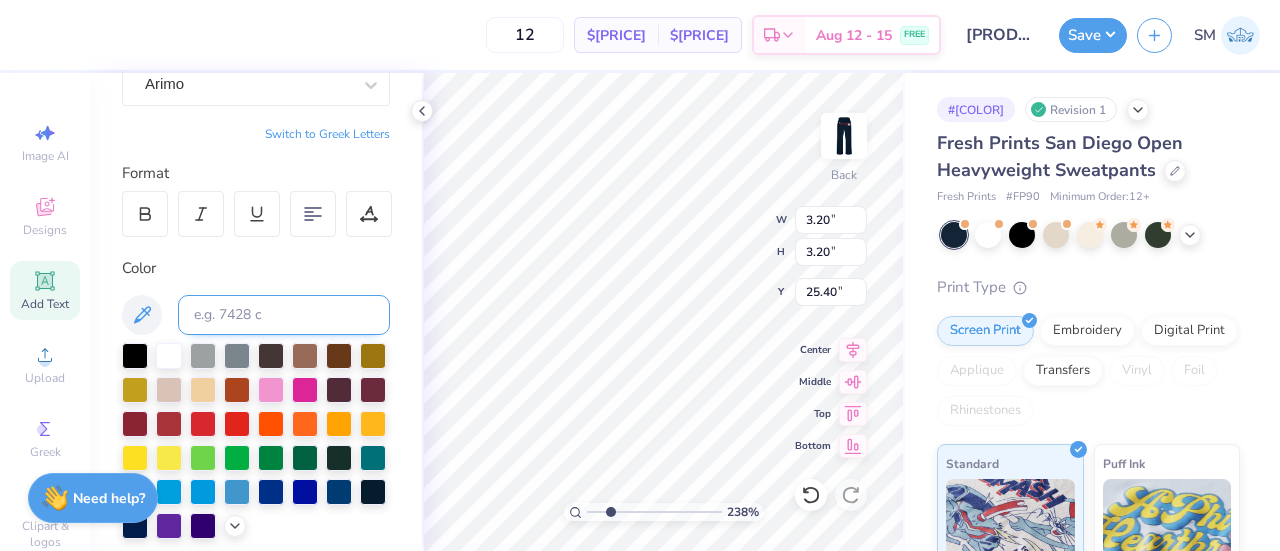 scroll, scrollTop: 200, scrollLeft: 0, axis: vertical 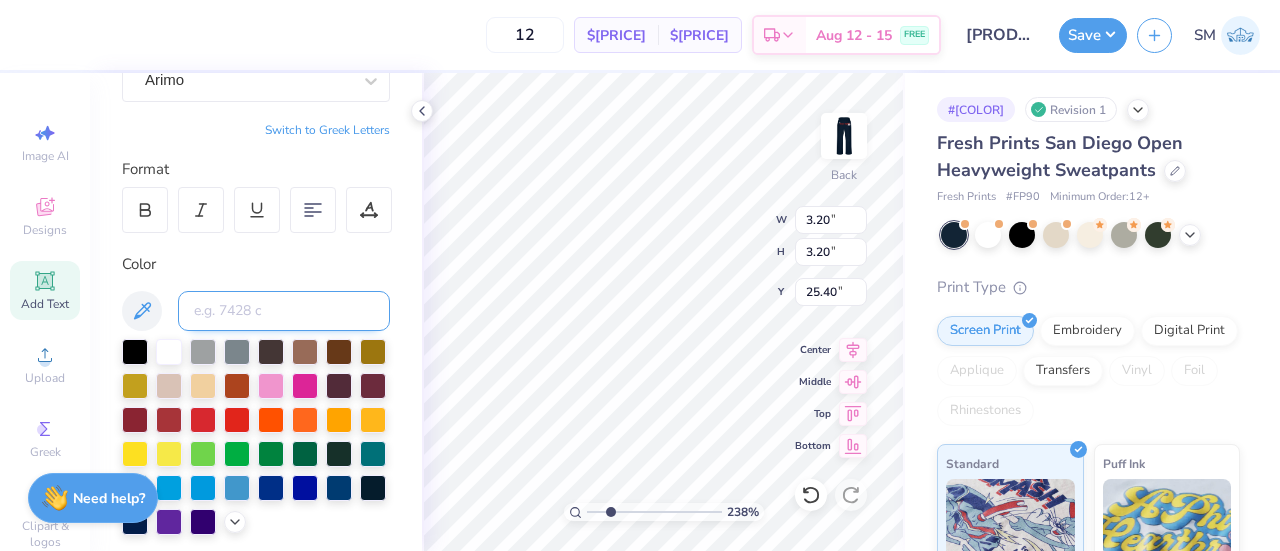 click at bounding box center (284, 311) 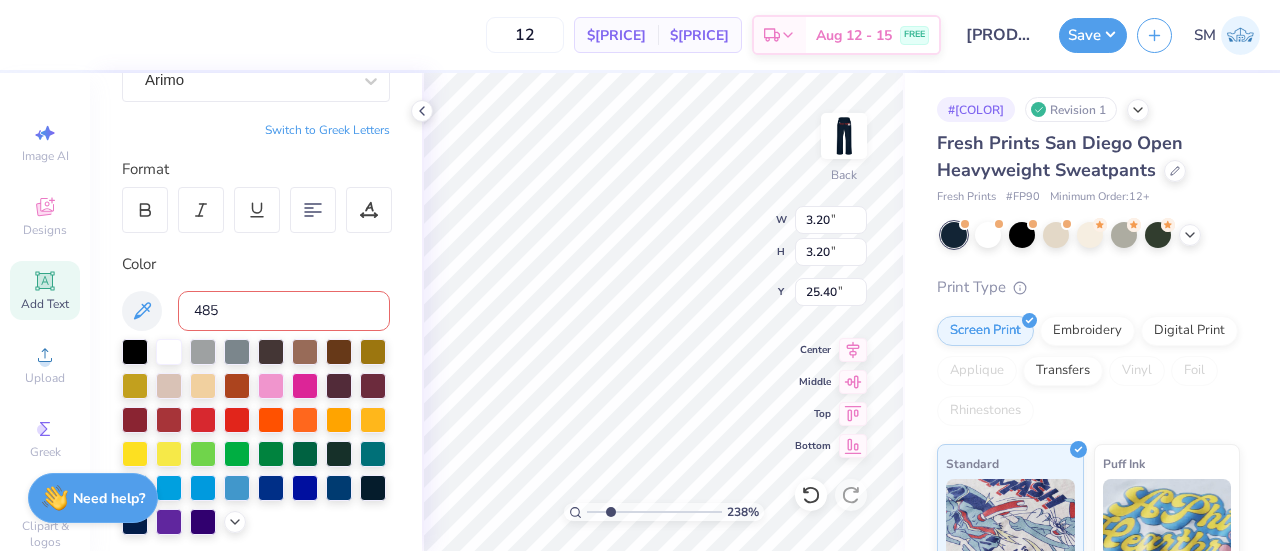 type on "485" 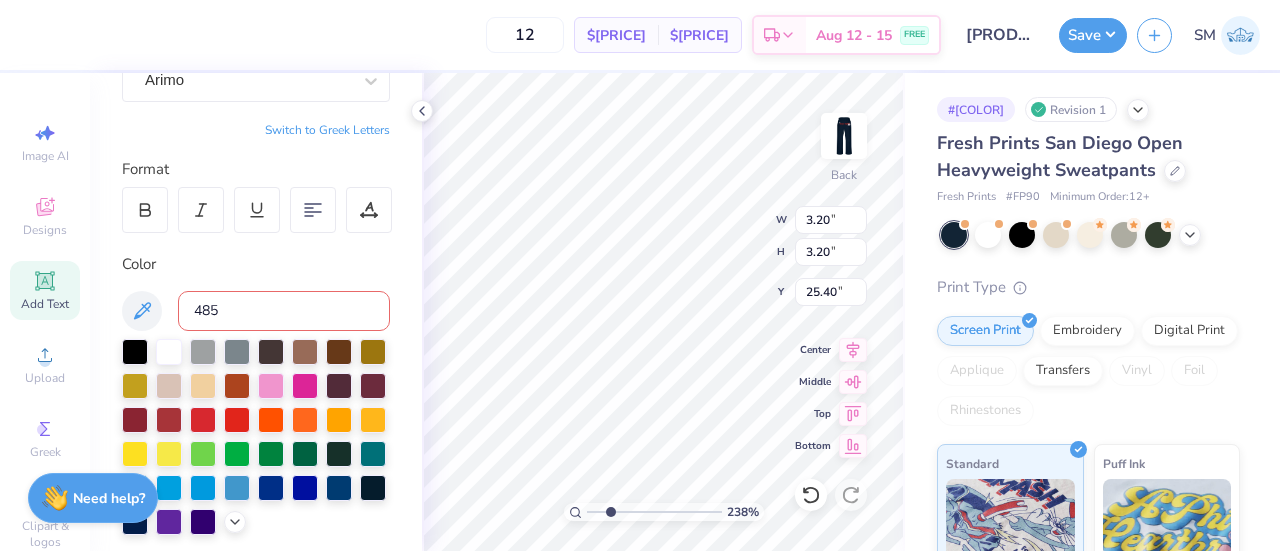 type 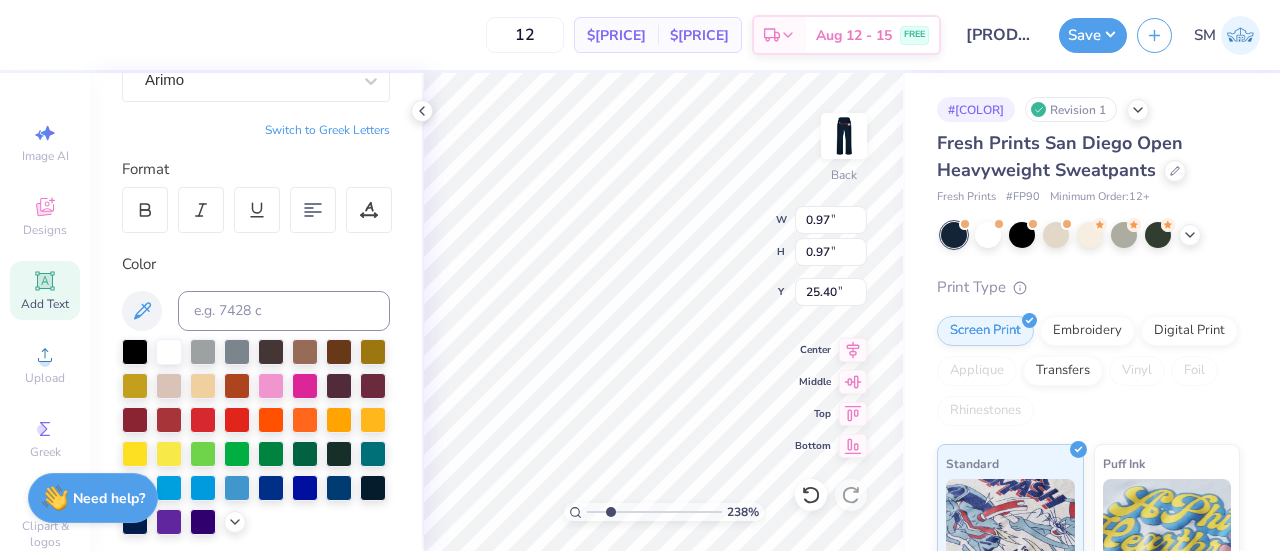type on "0.97" 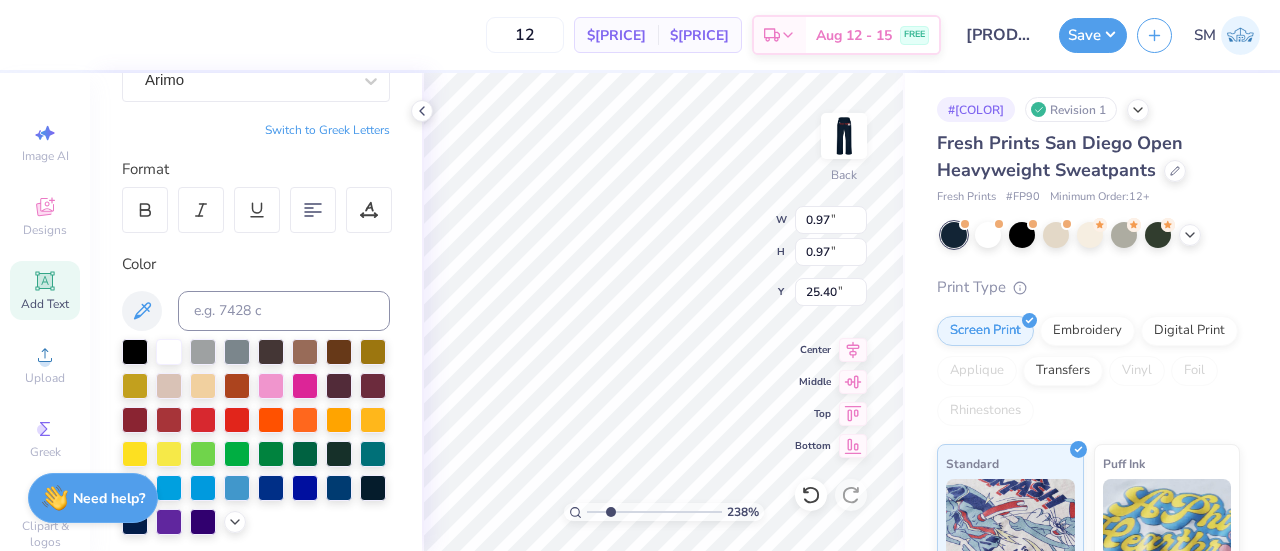 type on "0.97" 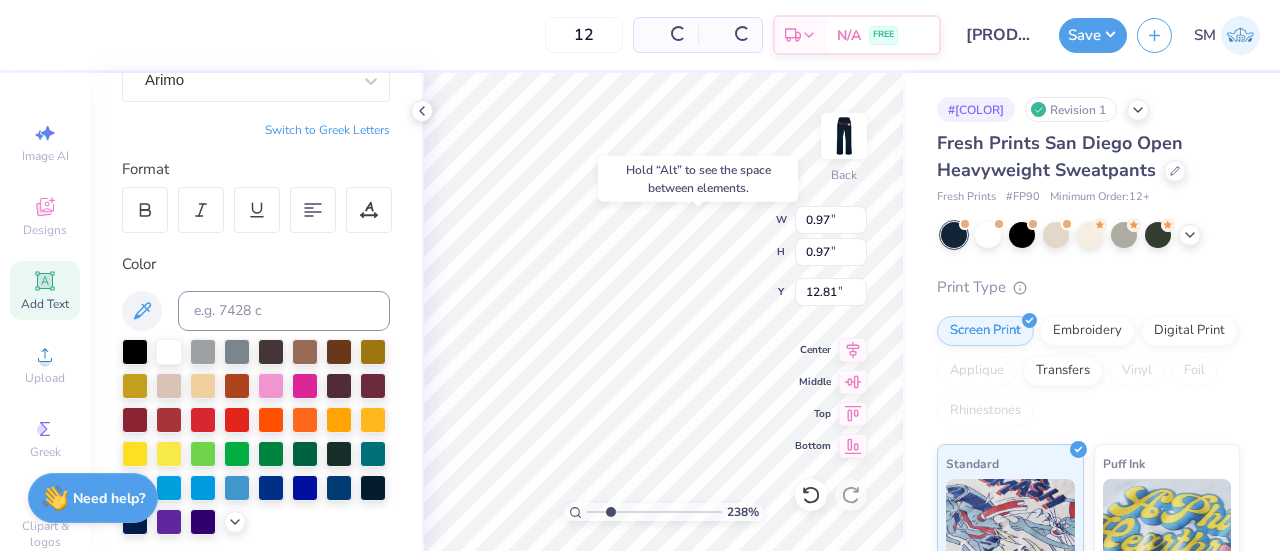 type on "12.81" 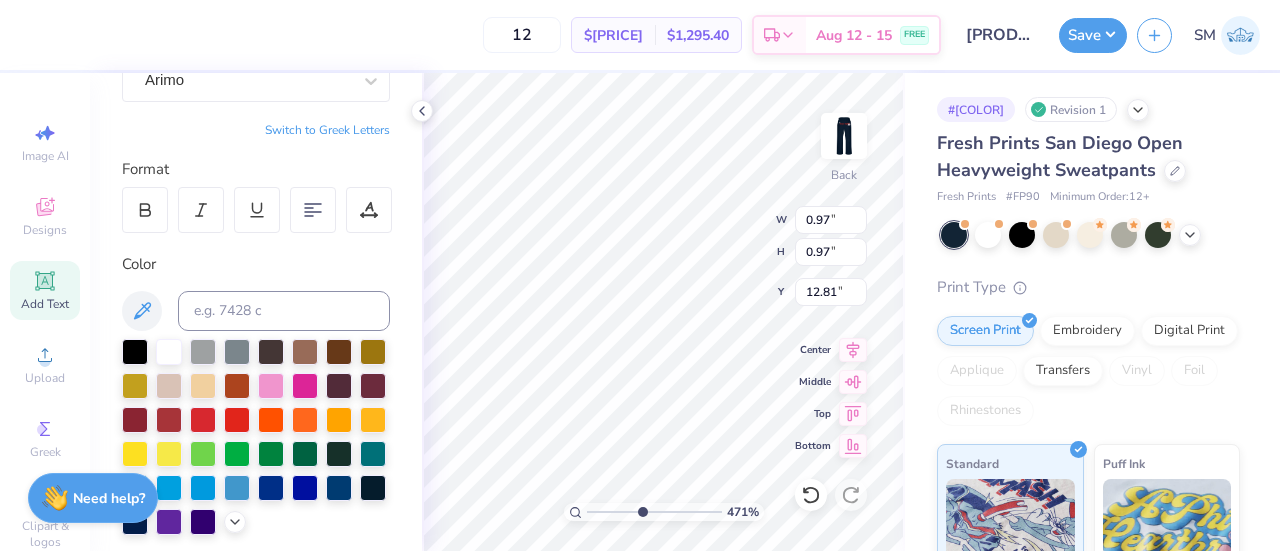 drag, startPoint x: 612, startPoint y: 510, endPoint x: 641, endPoint y: 507, distance: 29.15476 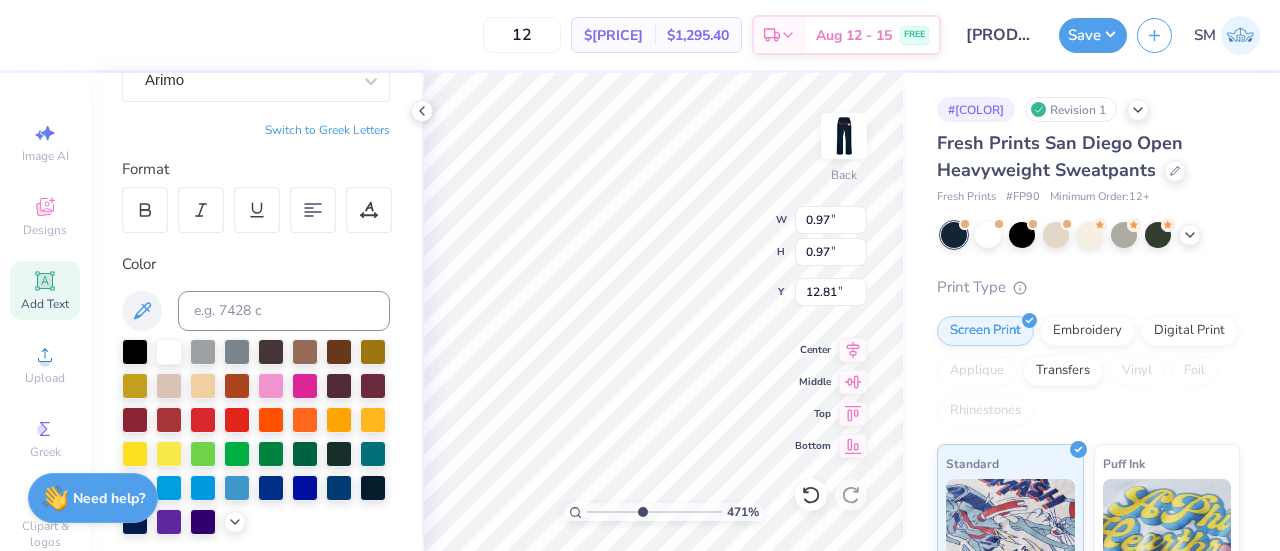 type on "4.71" 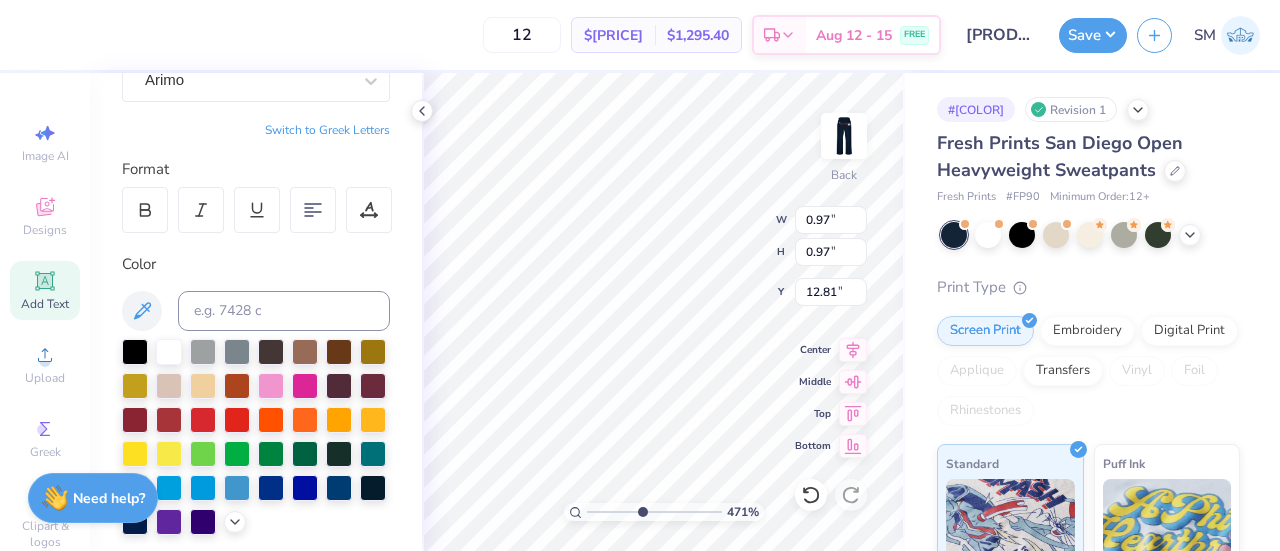 type on "0.39" 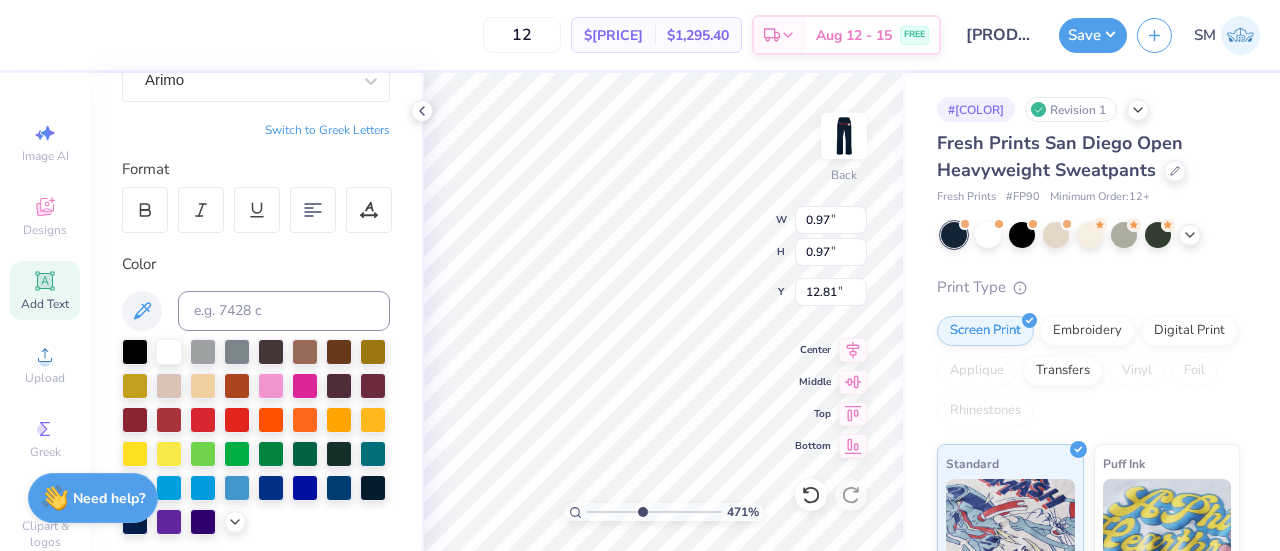 type on "0.39" 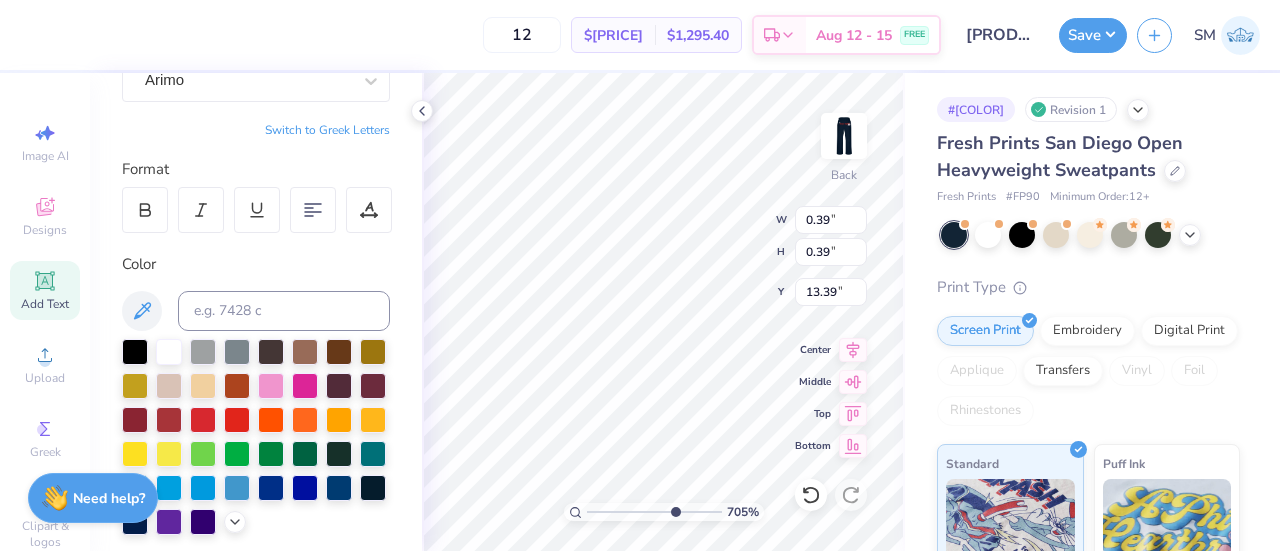 drag, startPoint x: 640, startPoint y: 511, endPoint x: 672, endPoint y: 515, distance: 32.24903 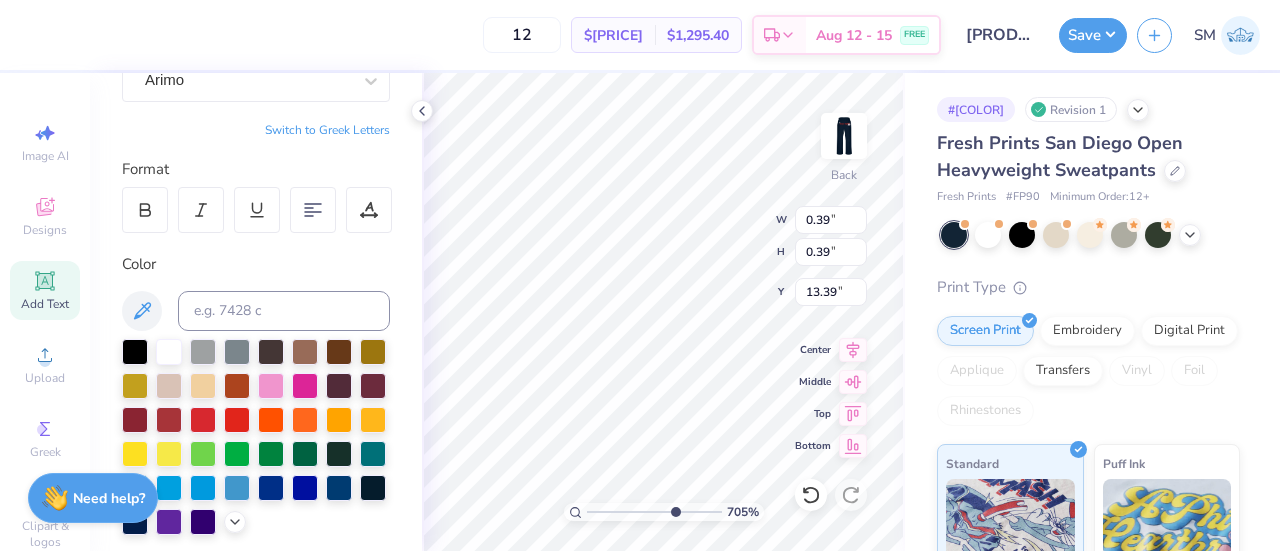 type on "7.05" 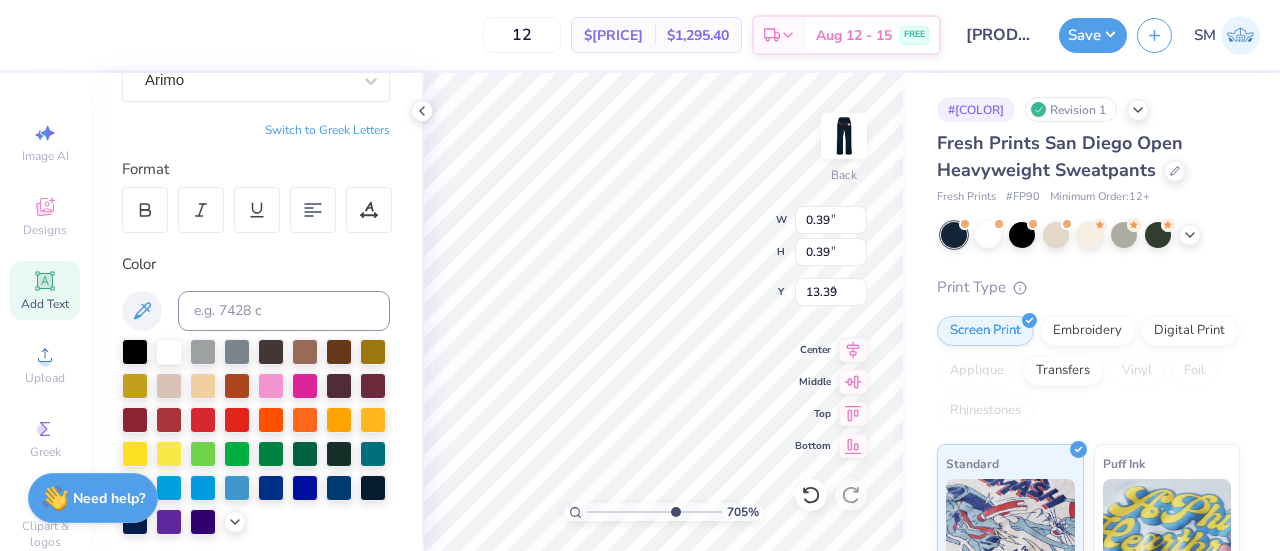 type on "8.17" 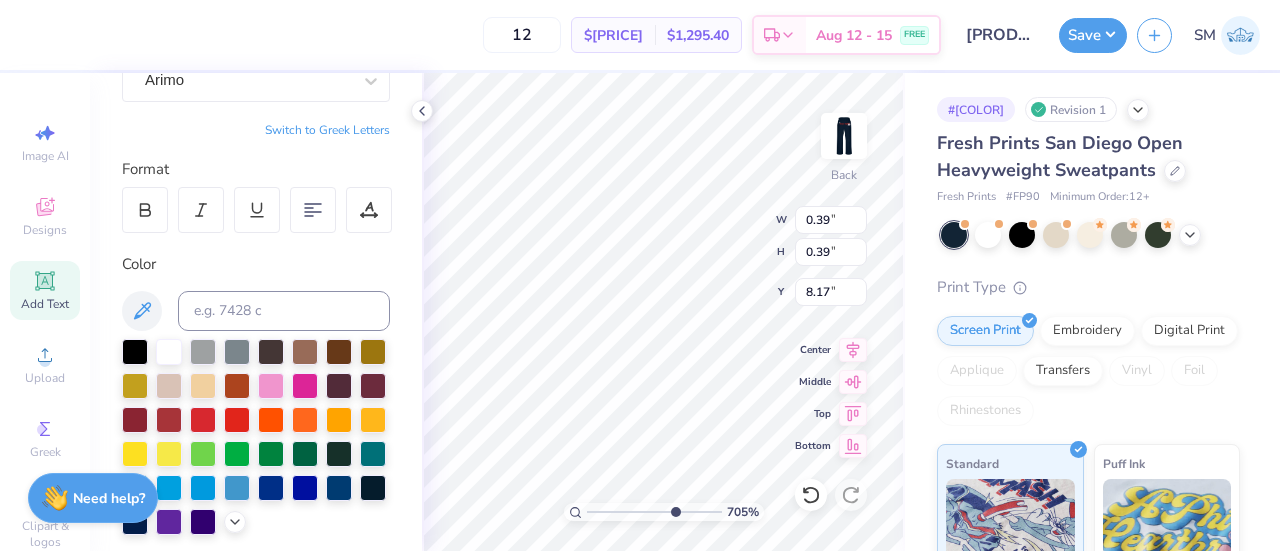 type on "0.24" 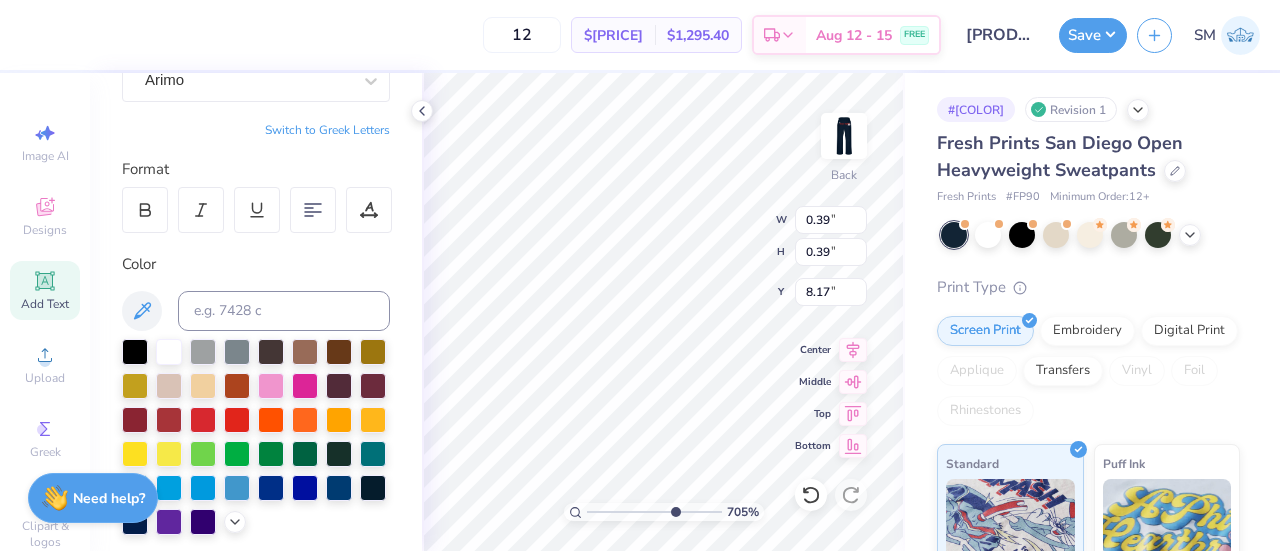 type on "0.24" 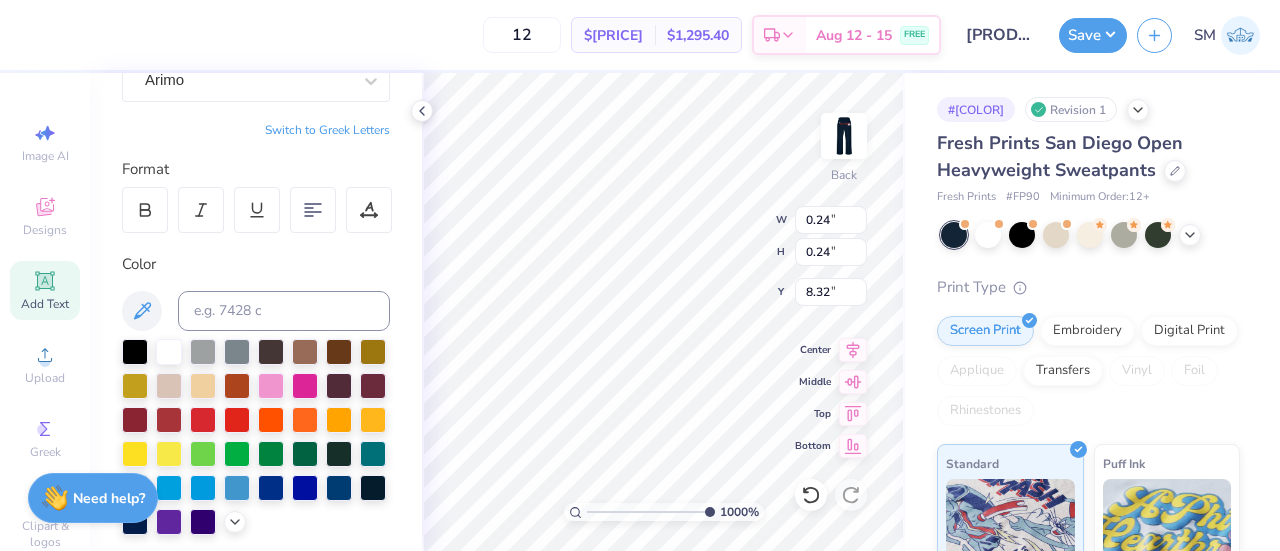 drag, startPoint x: 678, startPoint y: 511, endPoint x: 718, endPoint y: 507, distance: 40.1995 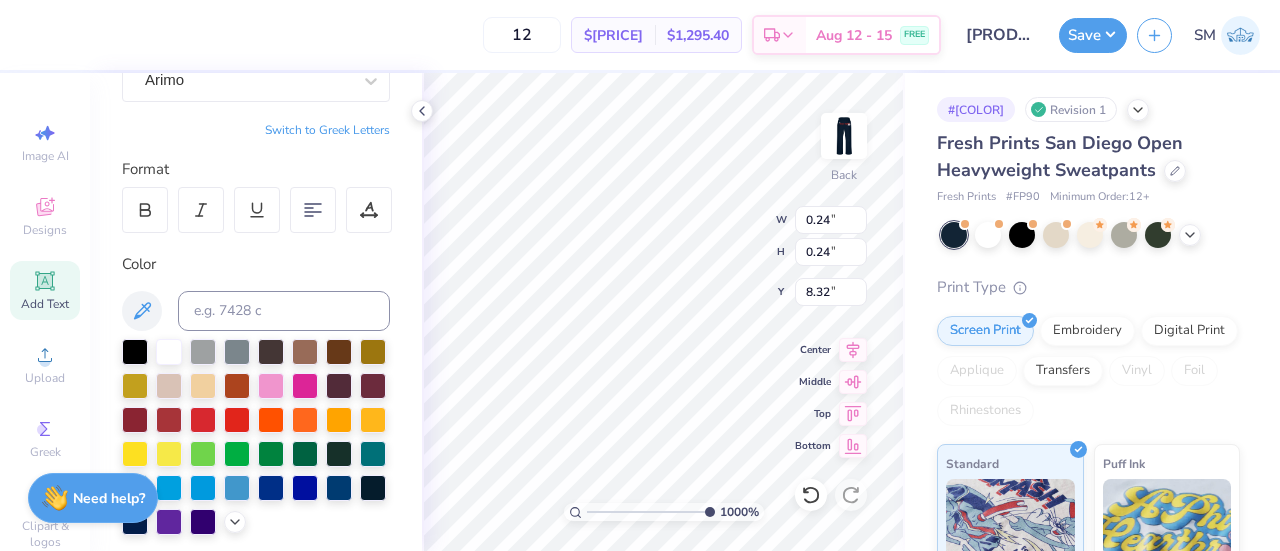 type on "0.20" 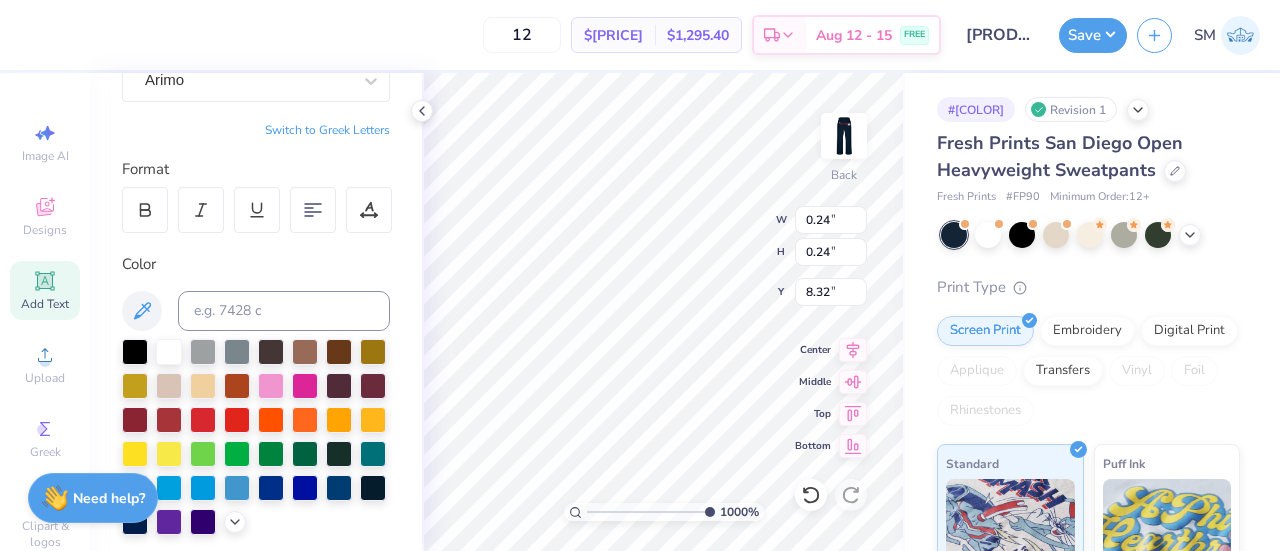 type on "0.20" 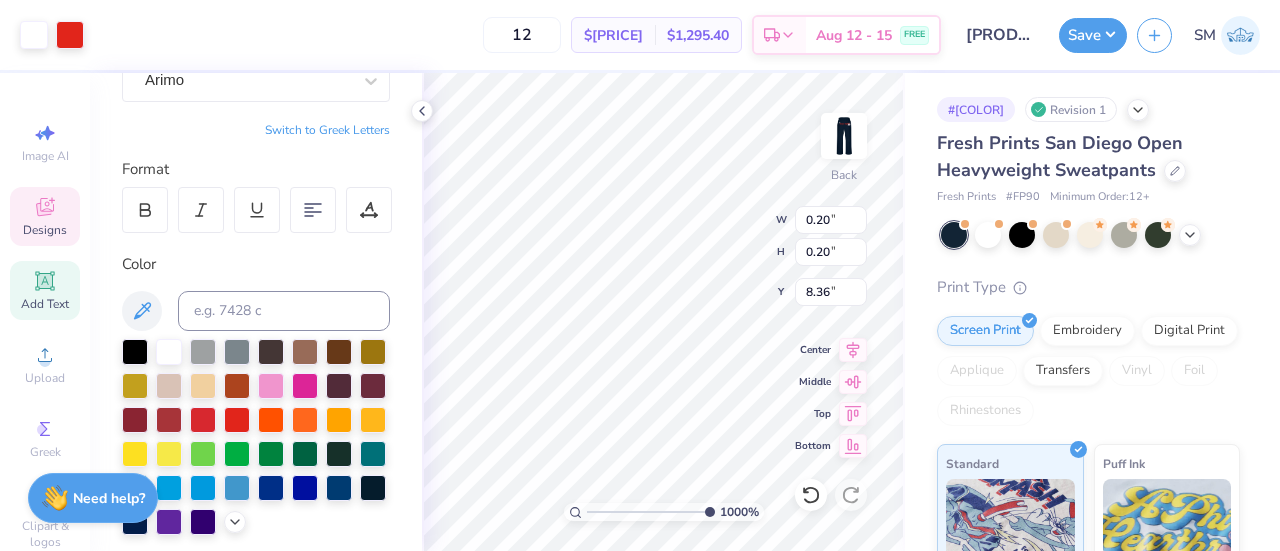 type on "5.63" 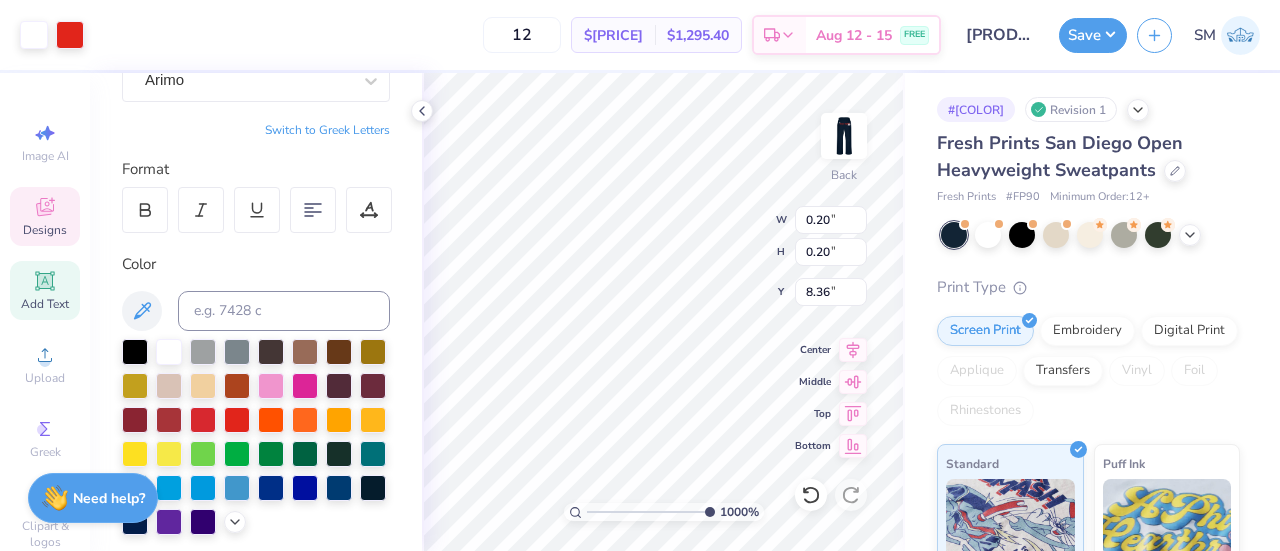 type on "4.23" 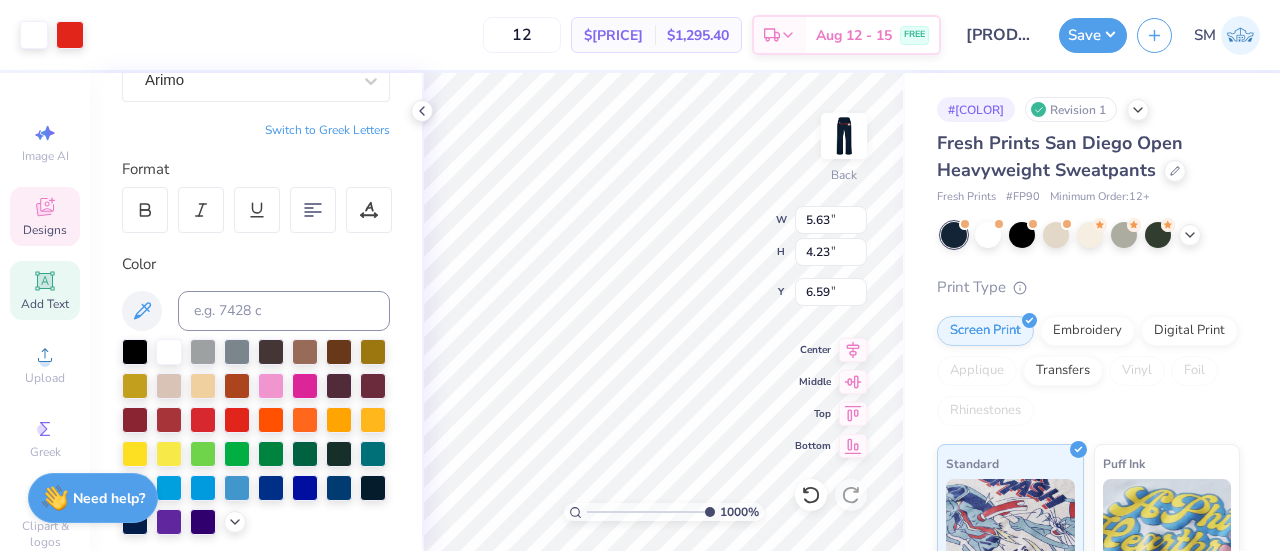 type on "0.20" 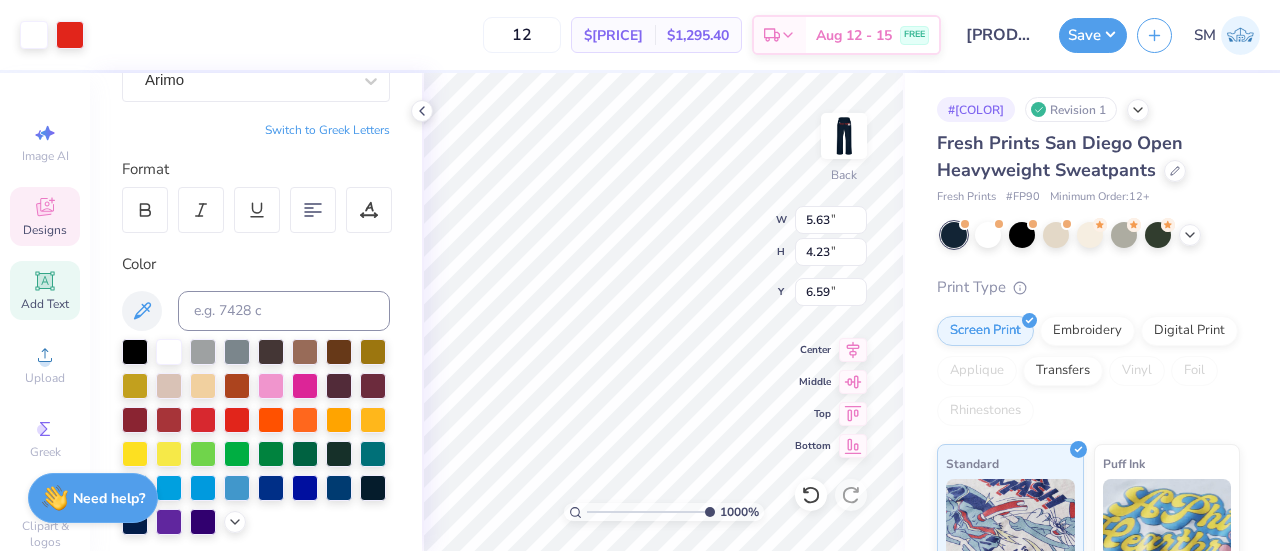 type on "0.20" 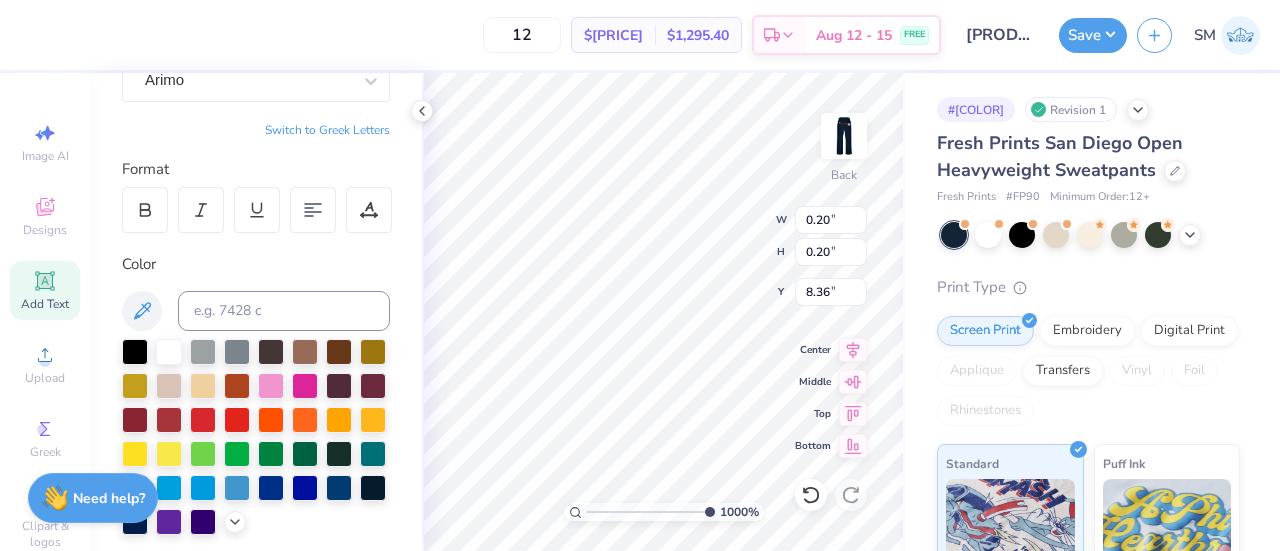 type on "8.35" 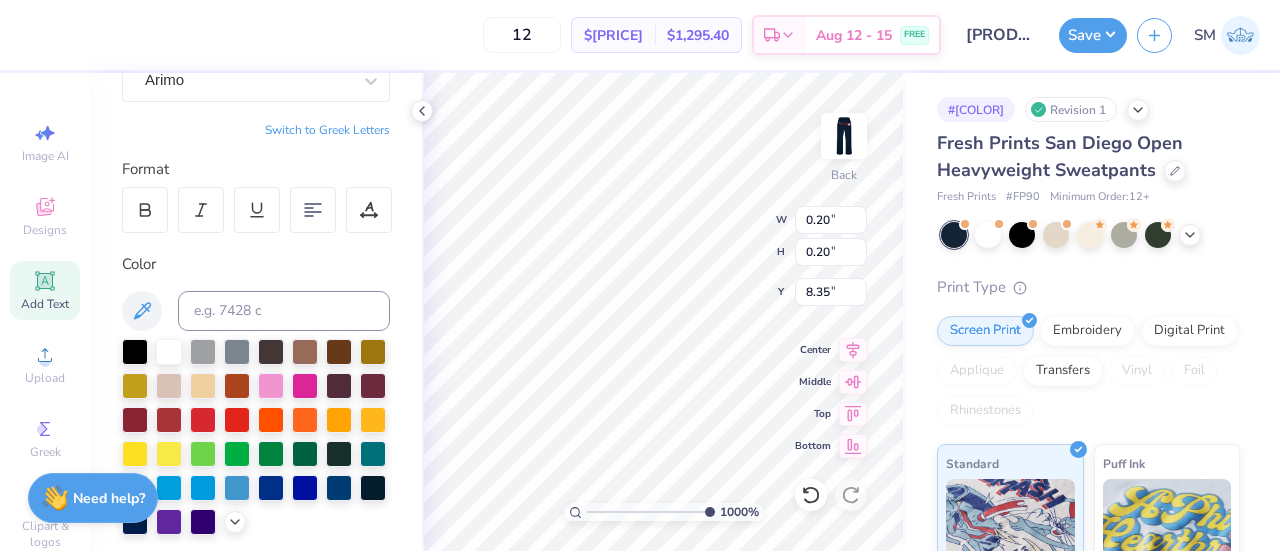 type on "5.63" 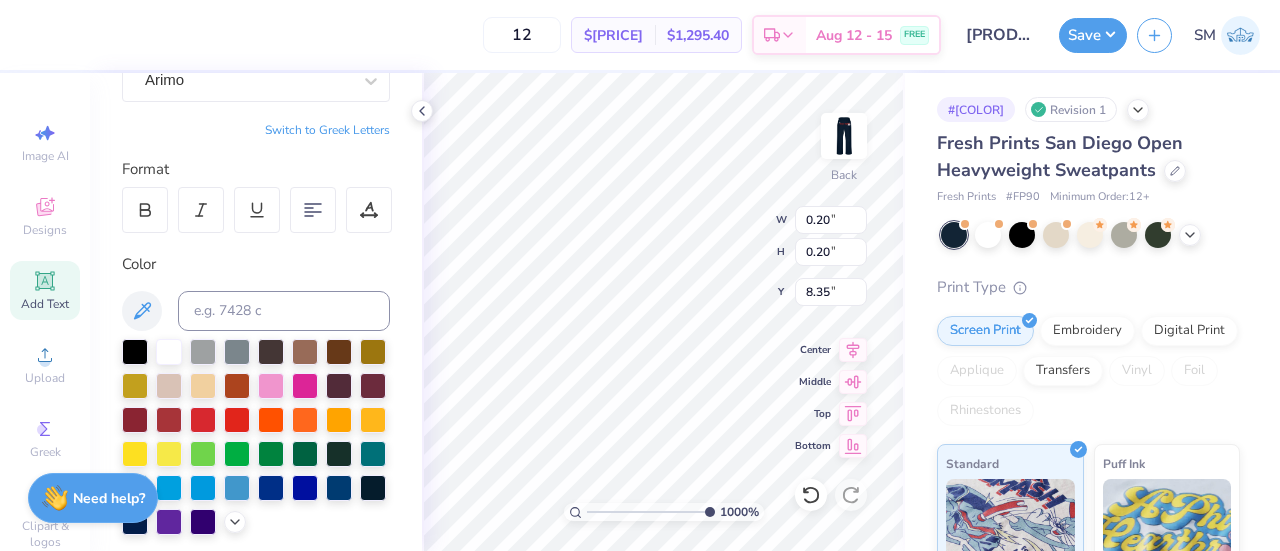 type on "4.23" 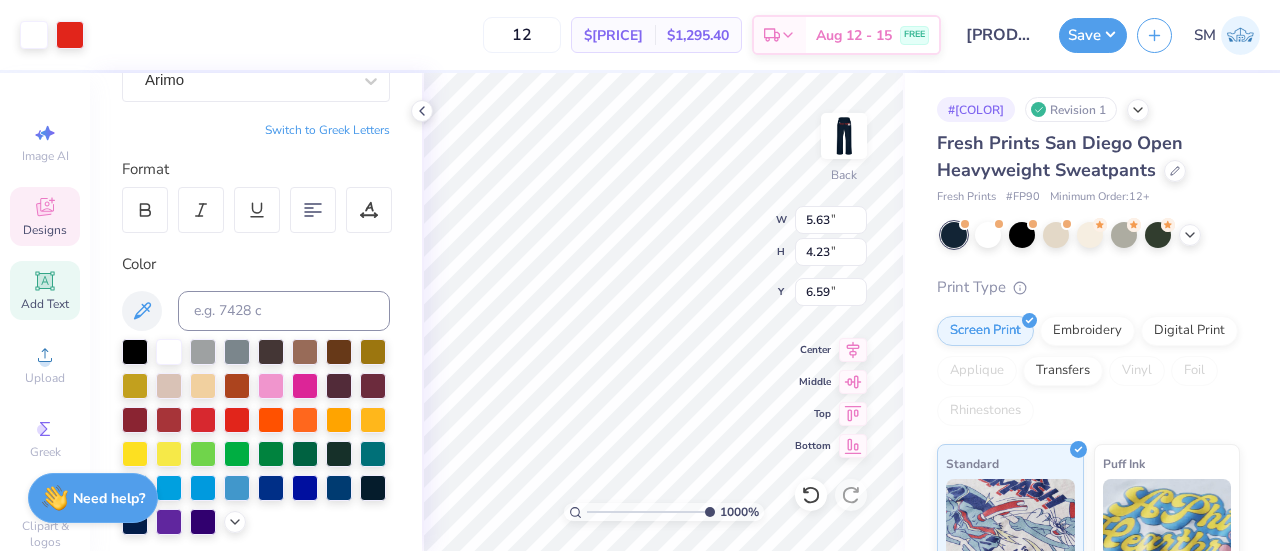 type on "0.20" 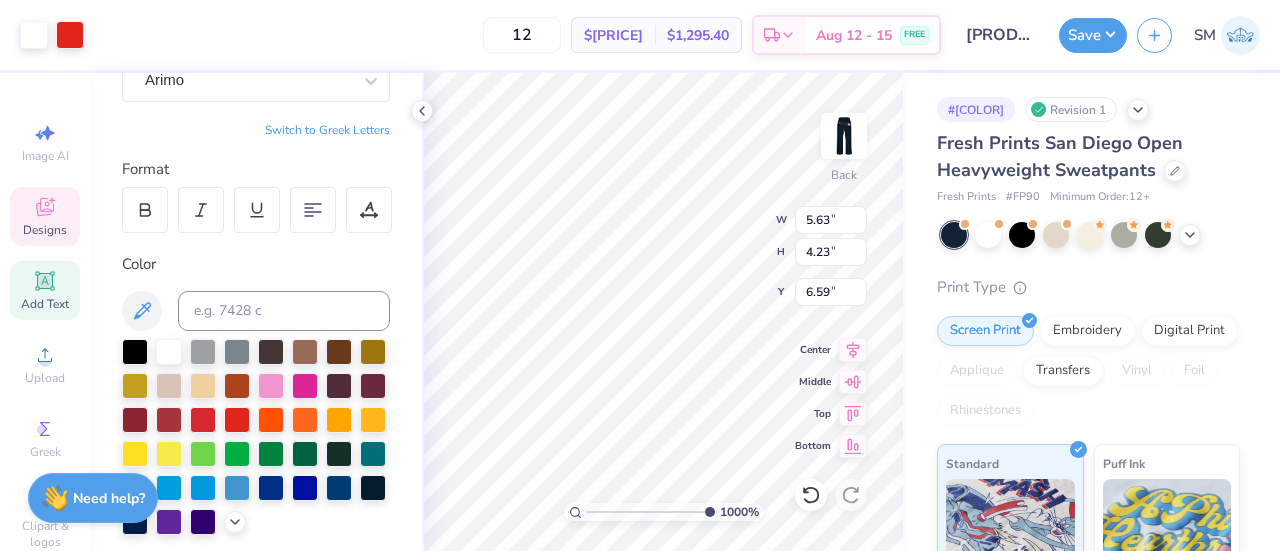 type on "0.20" 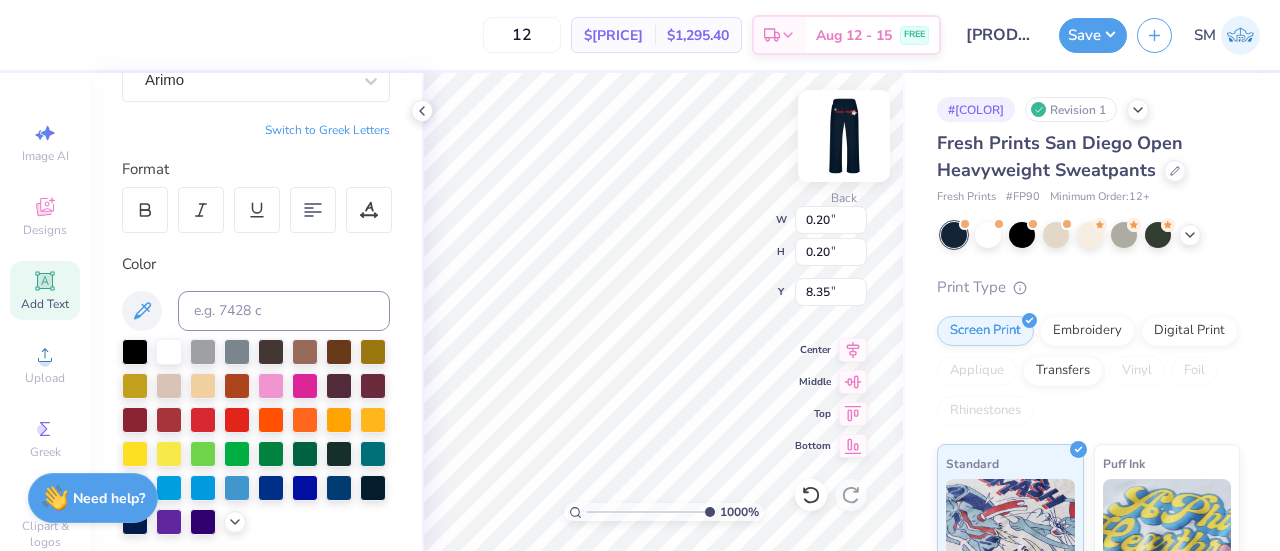 click at bounding box center (844, 136) 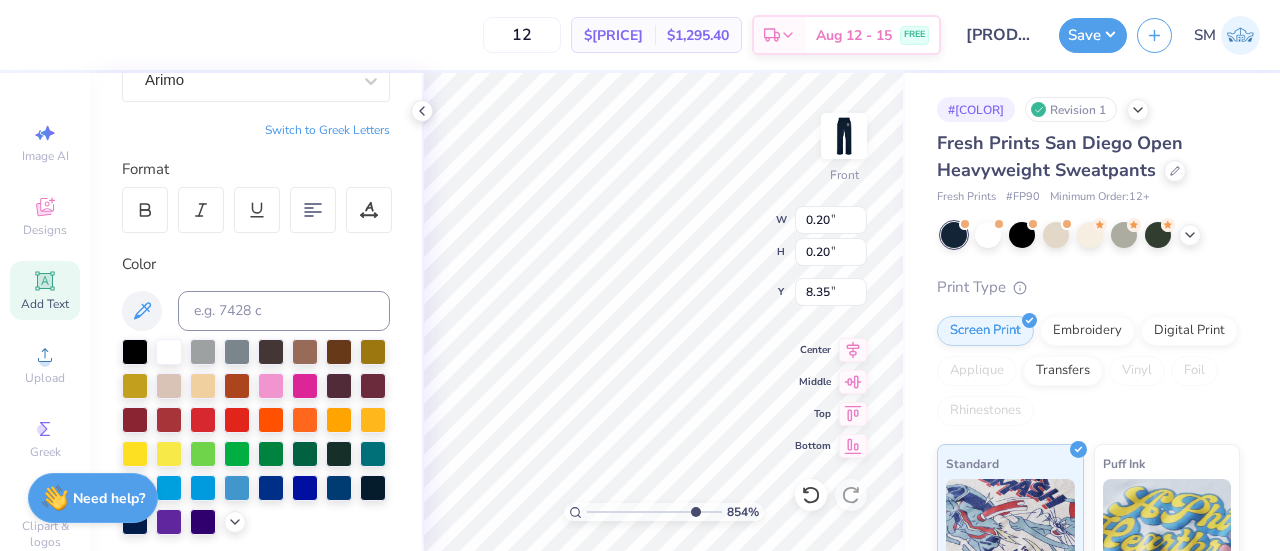 type on "8.53643037813686" 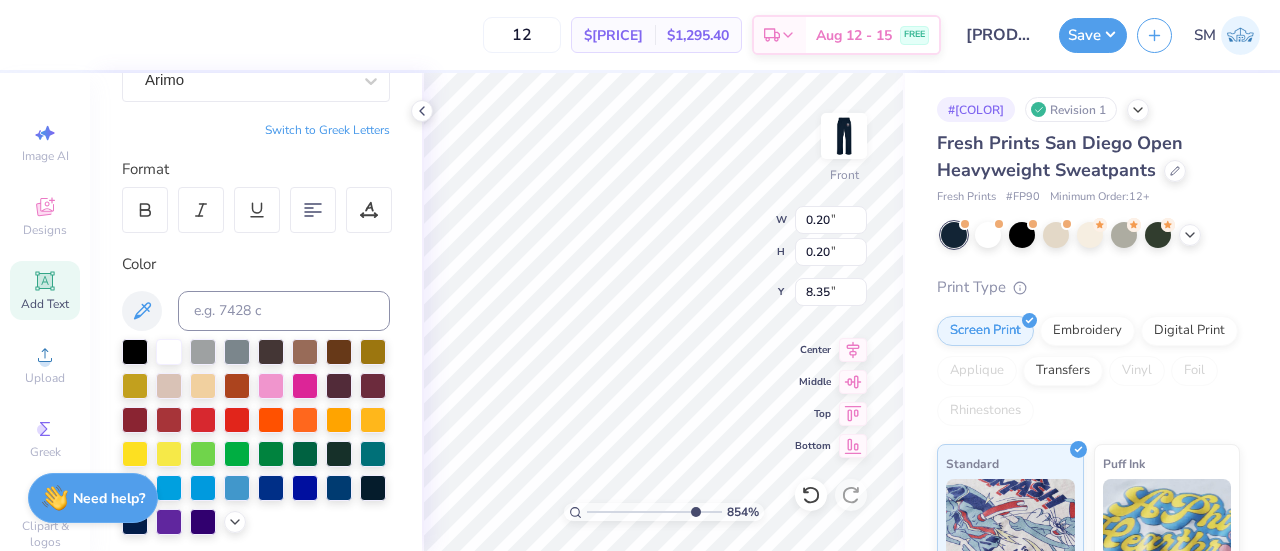 type on "0.10" 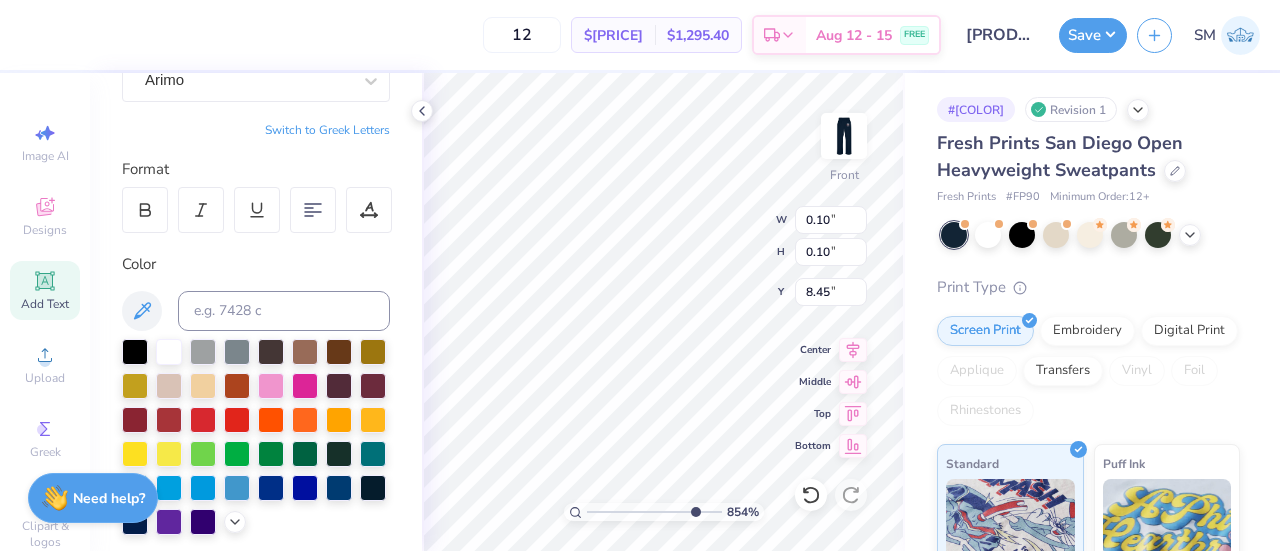 type on "8.53643037813686" 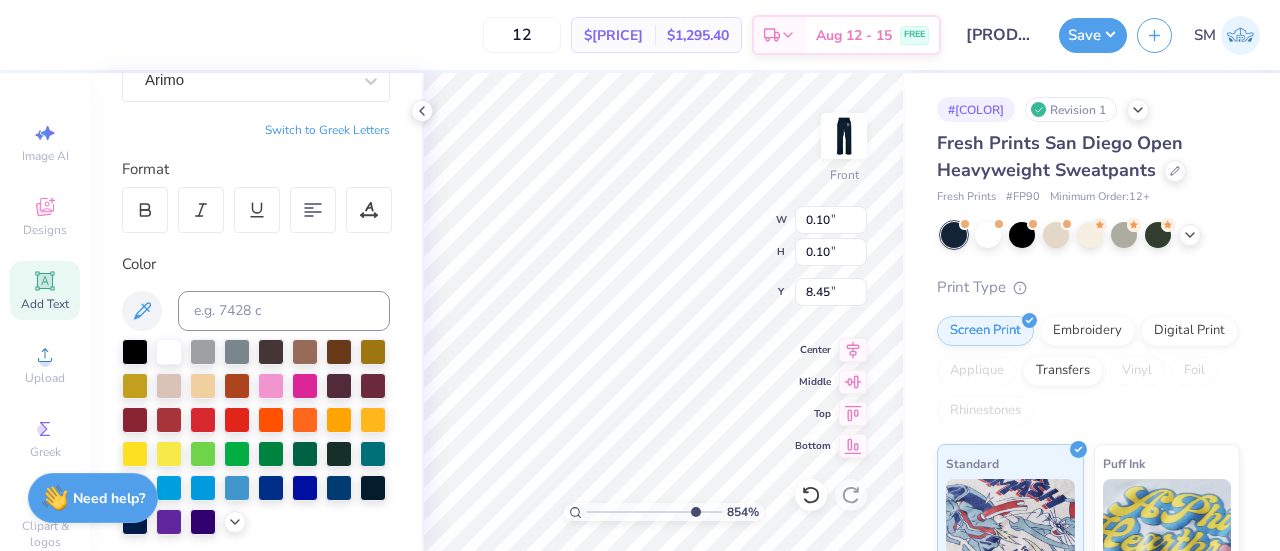 type on "0.27" 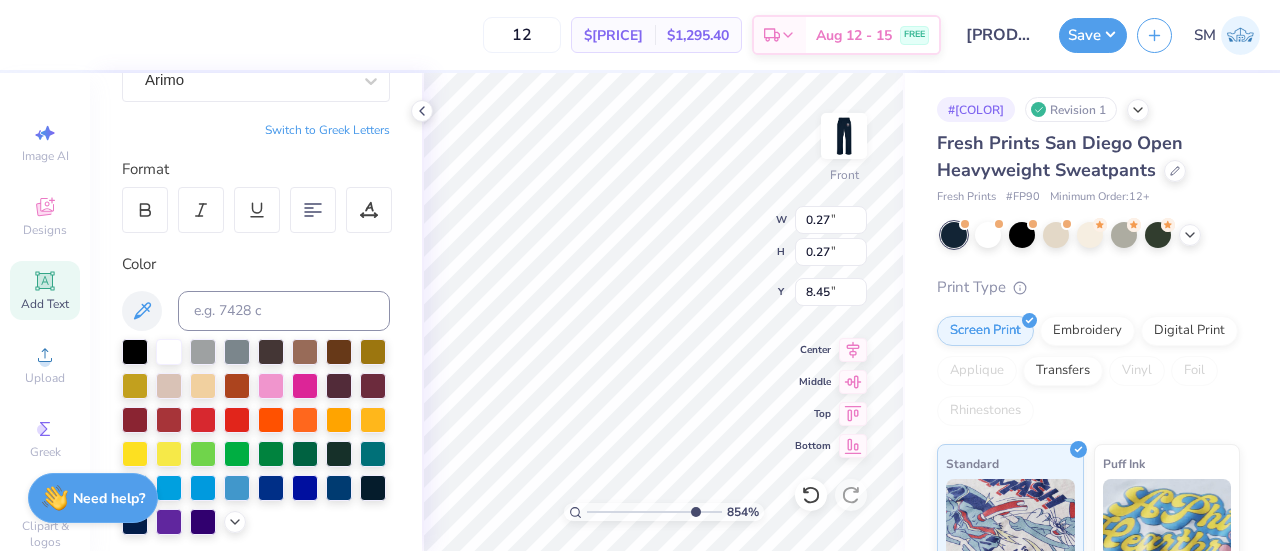 type on "8.53643037813686" 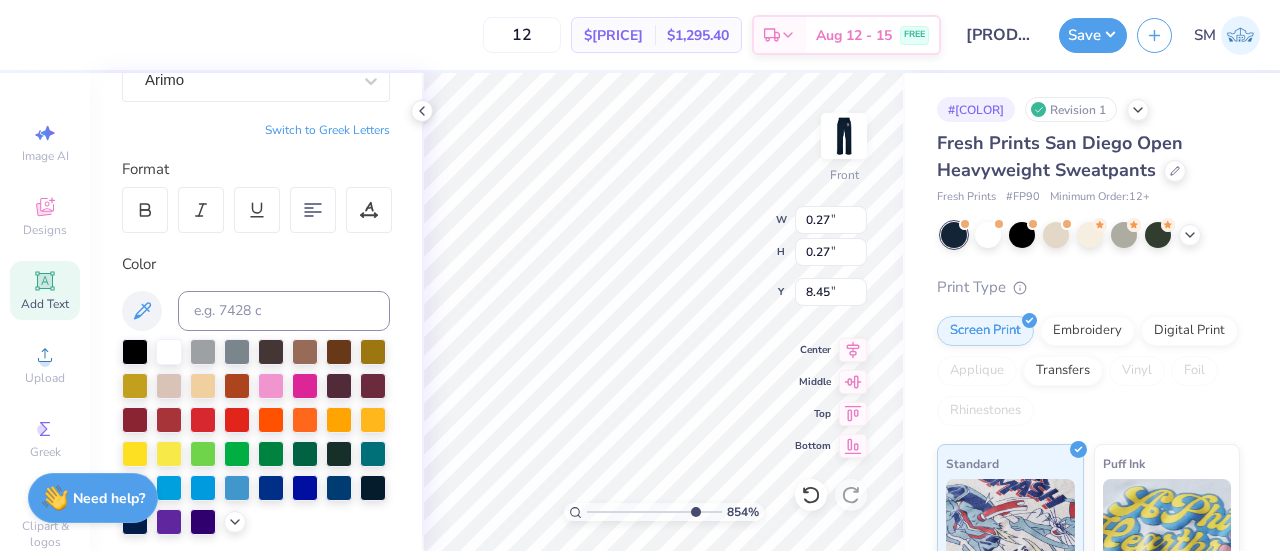 type on "6.39" 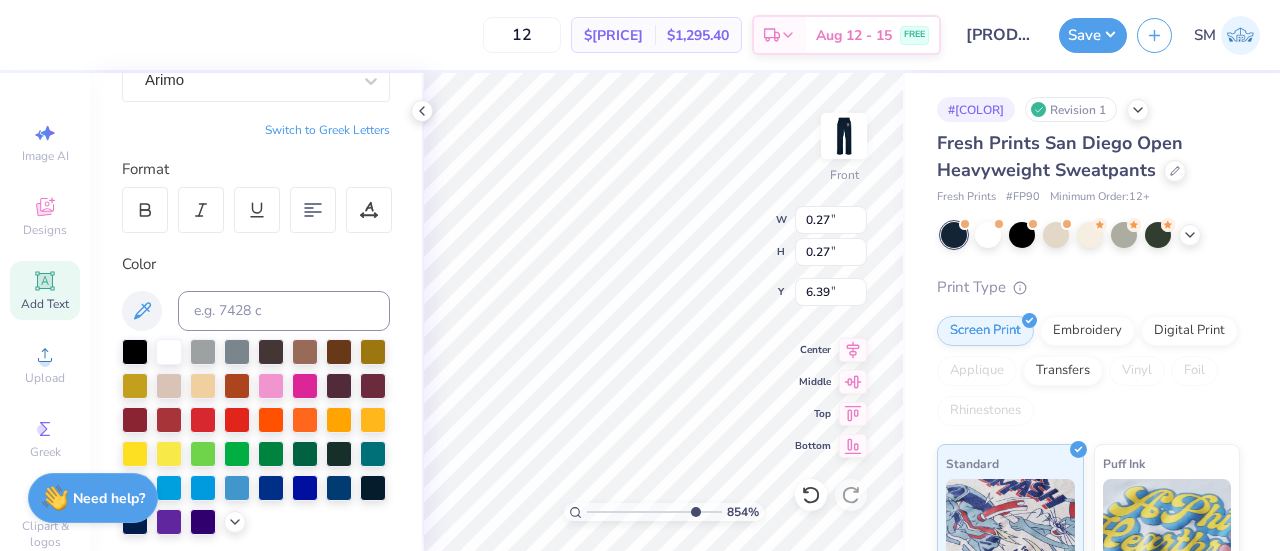 type on "8.53643037813686" 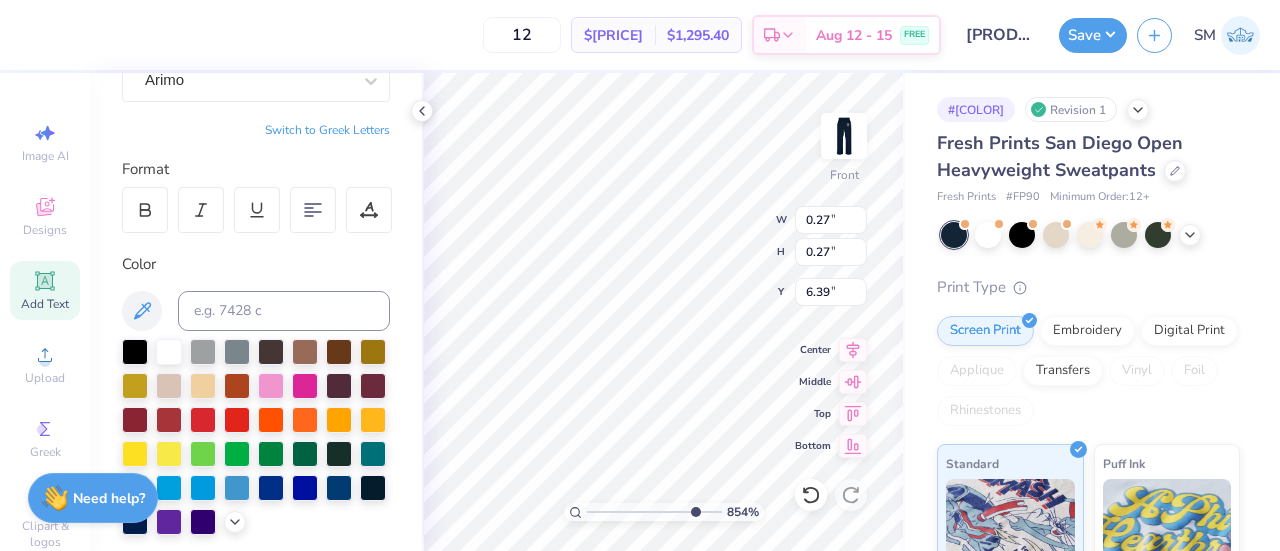 type on "0.21" 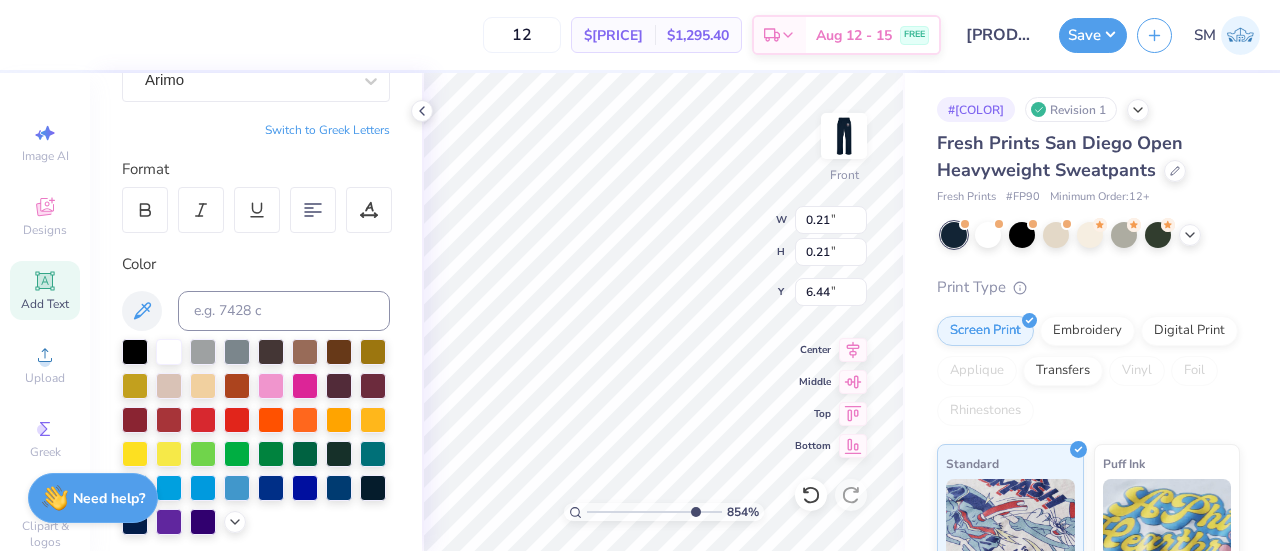 type on "8.53643037813686" 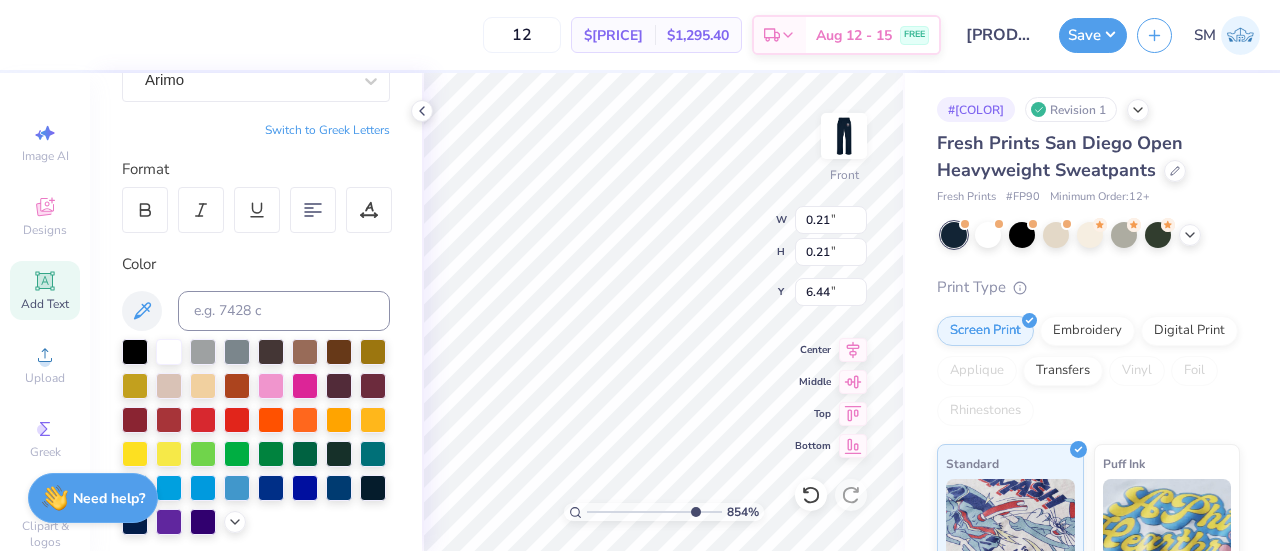 type on "6.43" 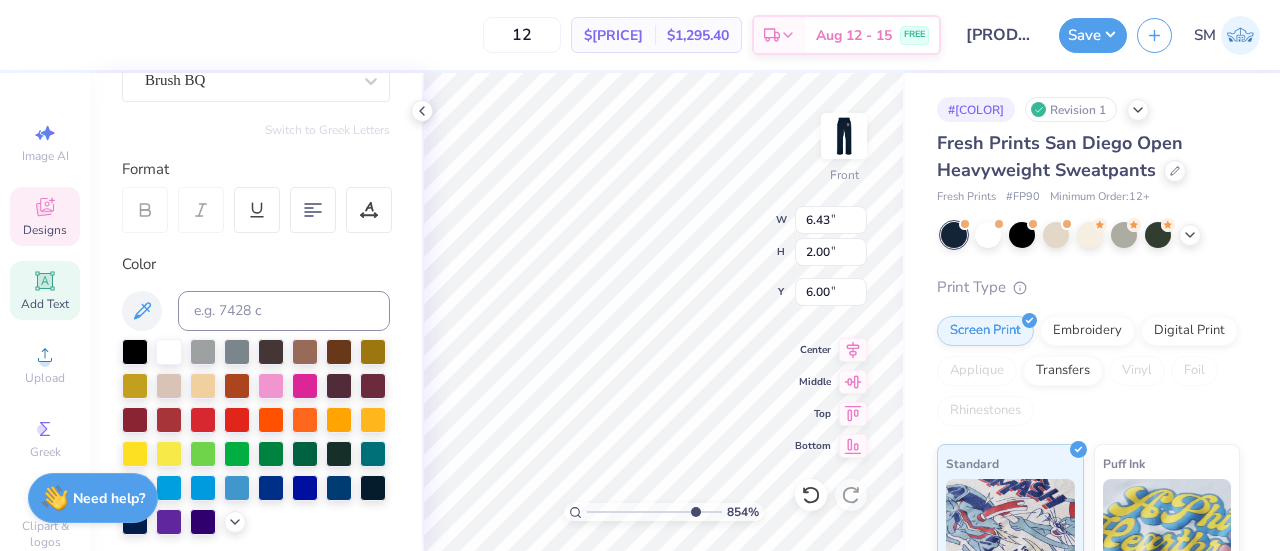 scroll, scrollTop: 199, scrollLeft: 0, axis: vertical 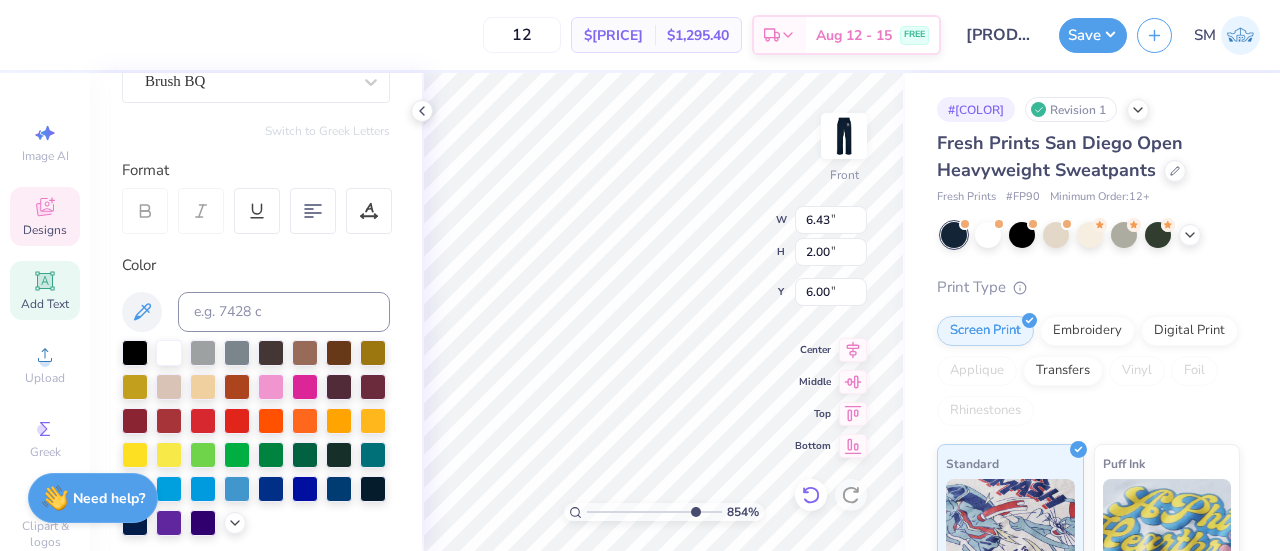 click 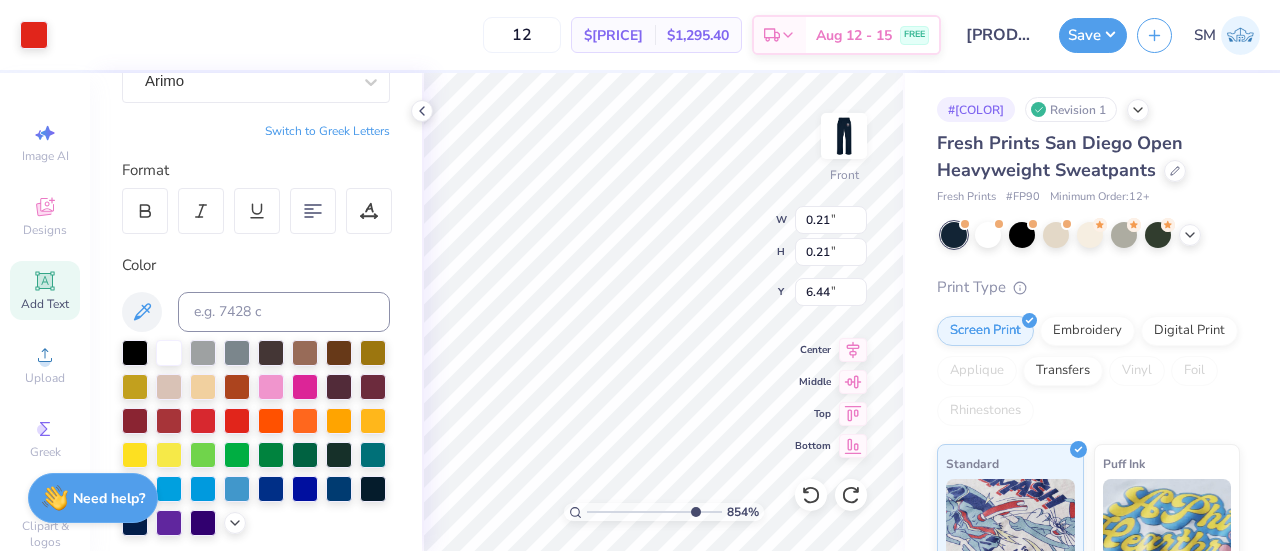 scroll, scrollTop: 200, scrollLeft: 0, axis: vertical 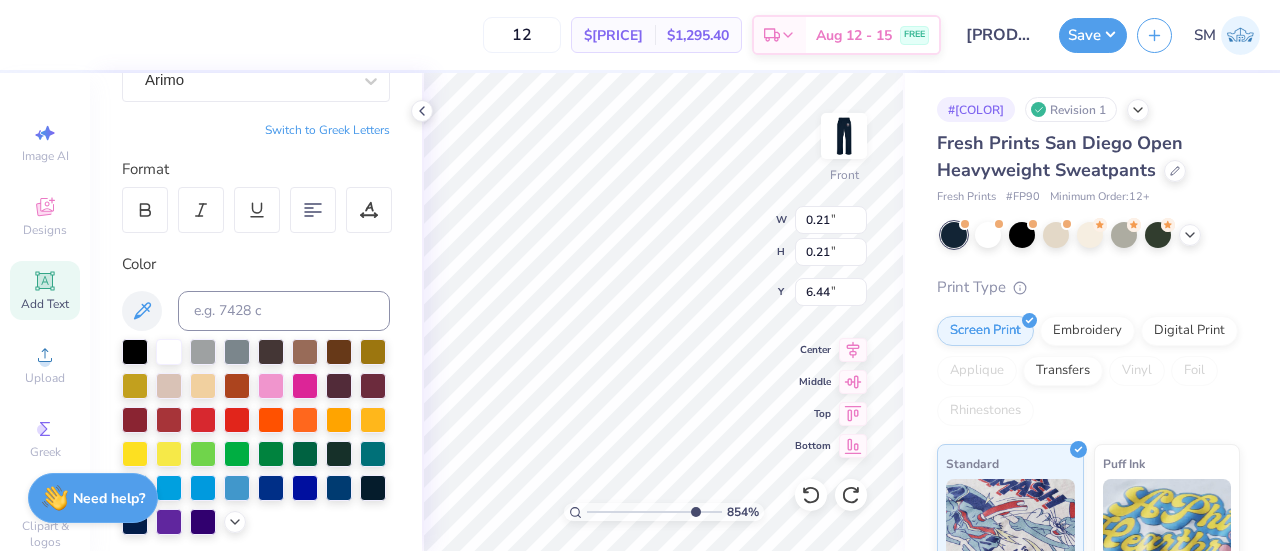 type on "8.53643037813686" 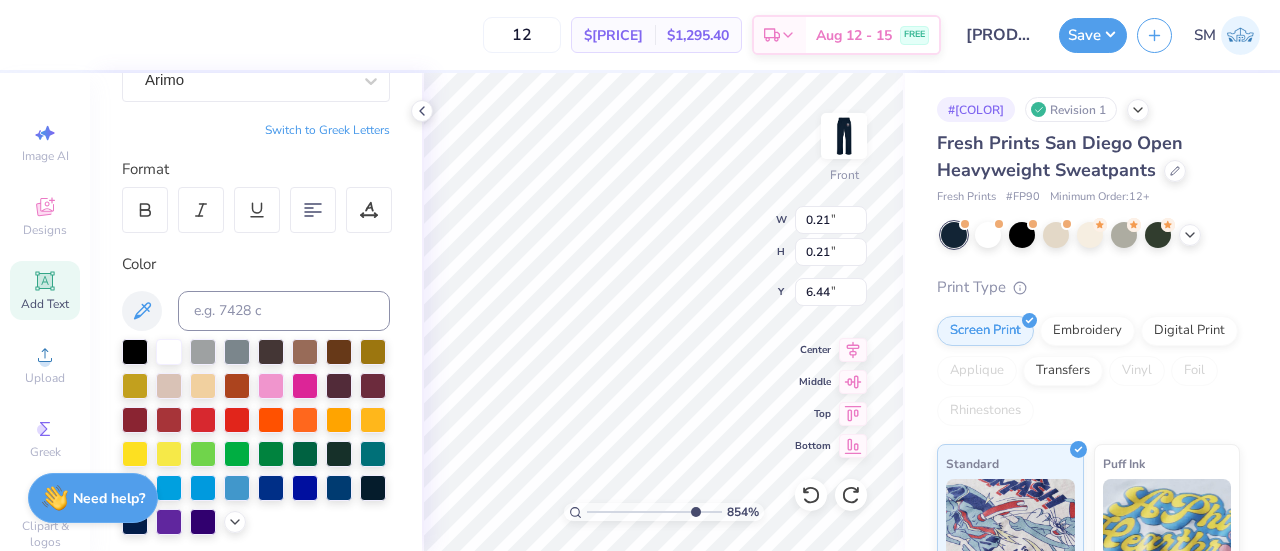 type on "6.30" 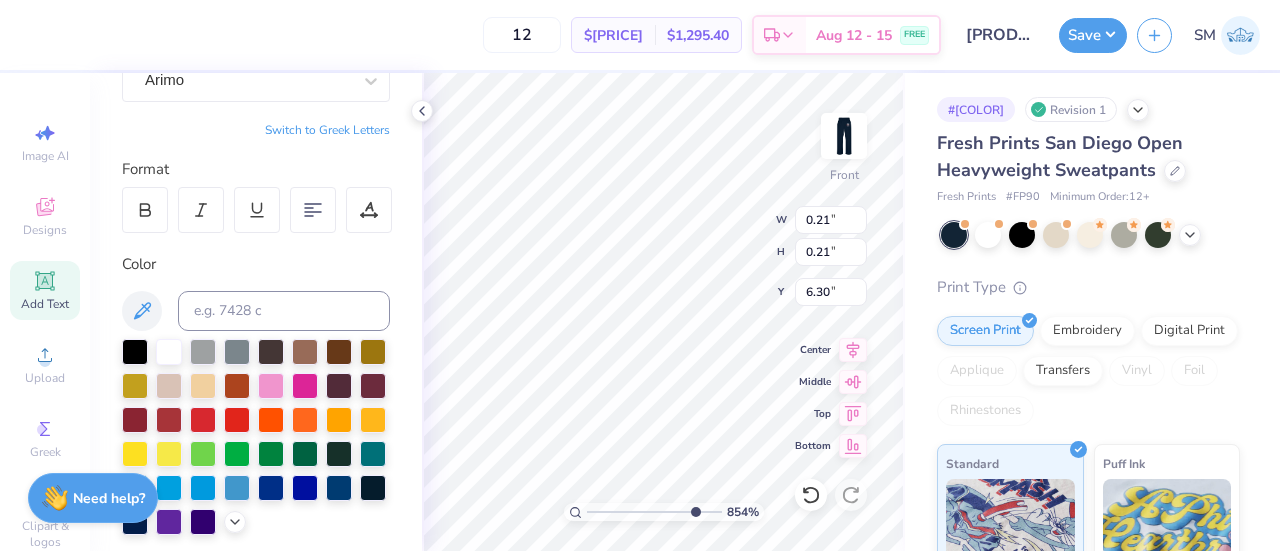 type on "8.53643037813686" 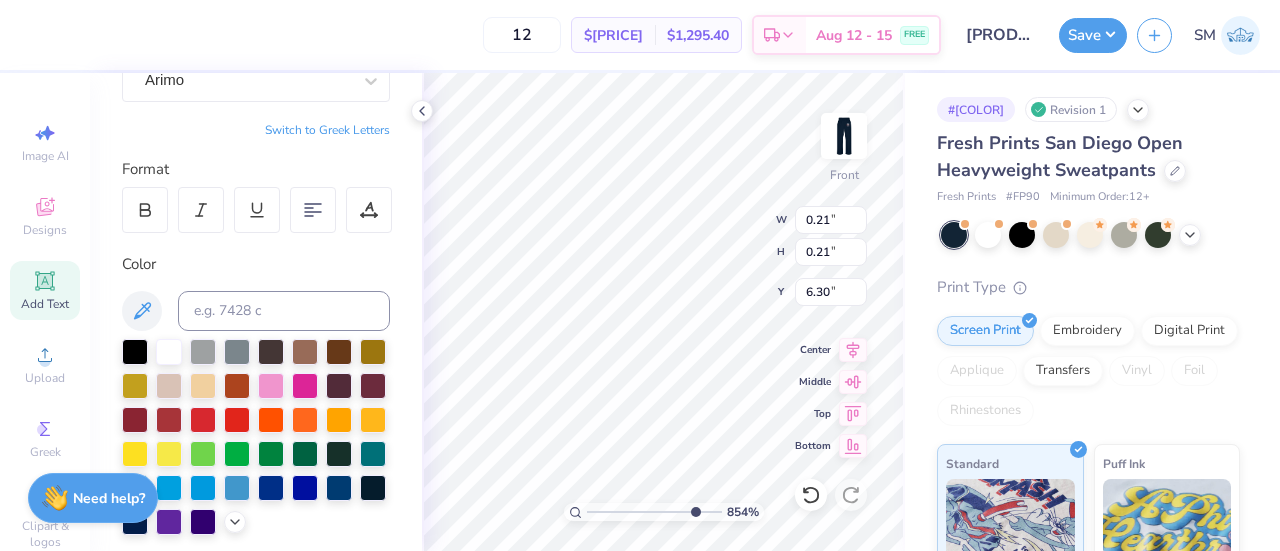 type on "0.18" 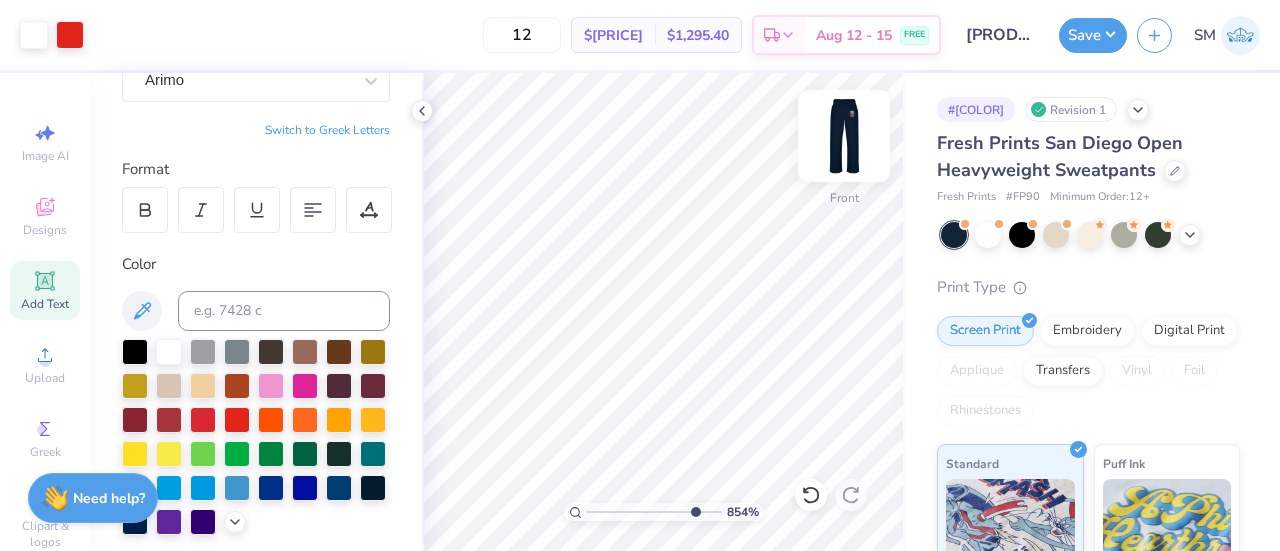 click at bounding box center (844, 136) 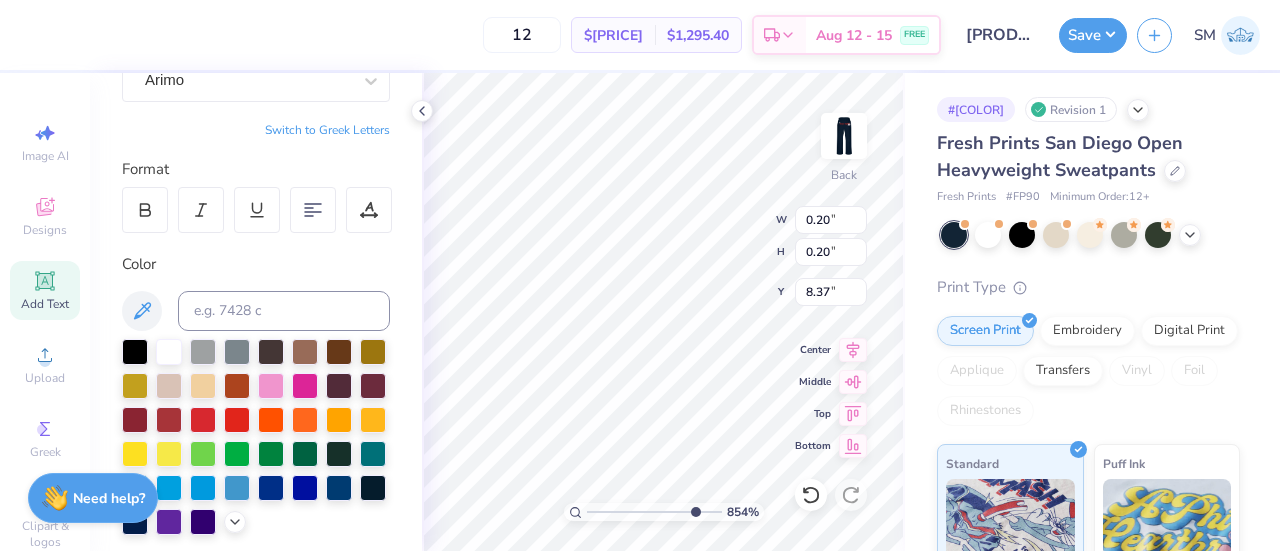 type on "8.53643037813686" 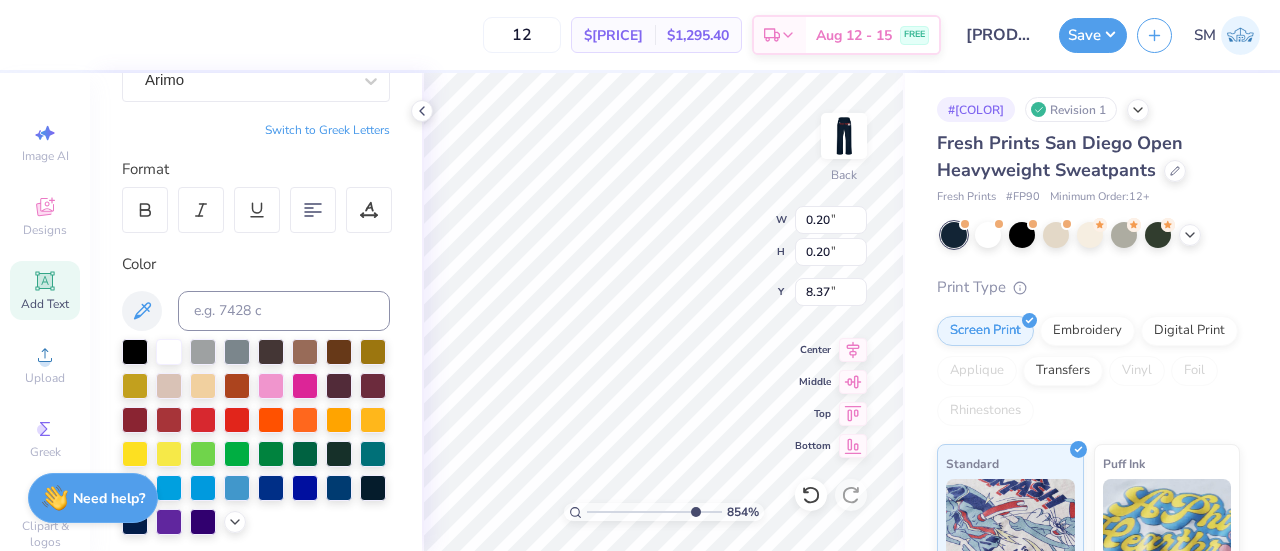 type on "0.12" 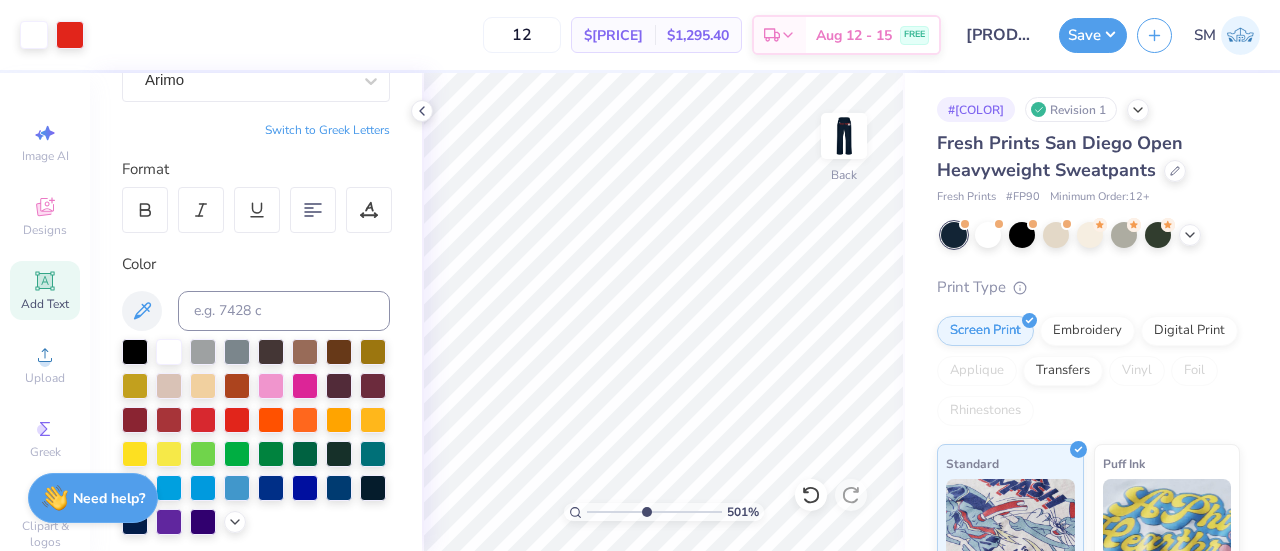 drag, startPoint x: 692, startPoint y: 509, endPoint x: 646, endPoint y: 520, distance: 47.296936 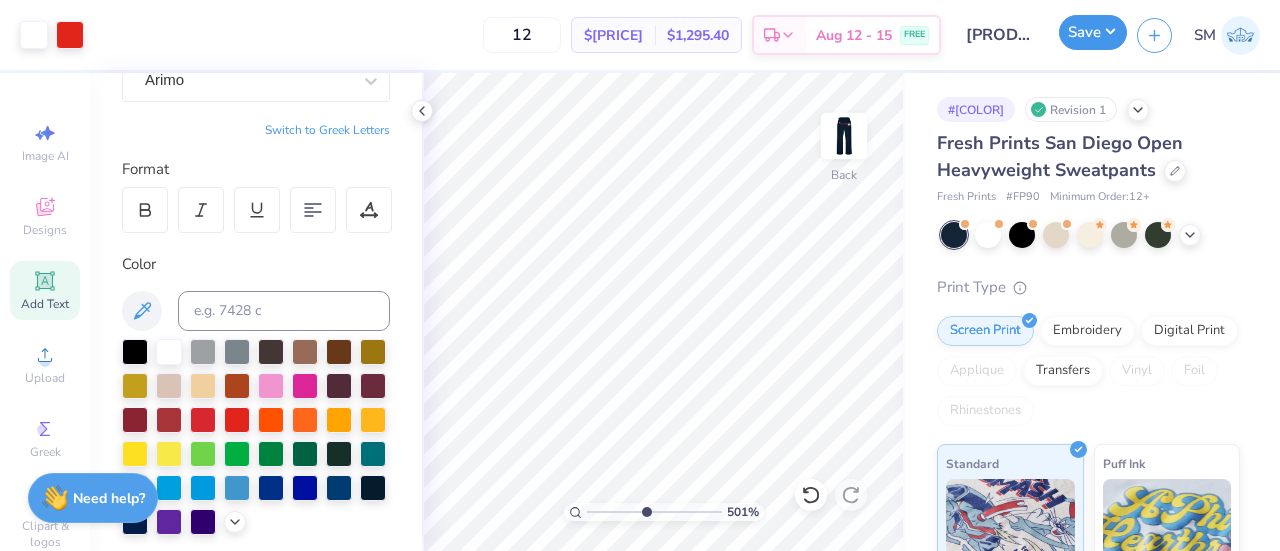 click on "Save" at bounding box center (1093, 32) 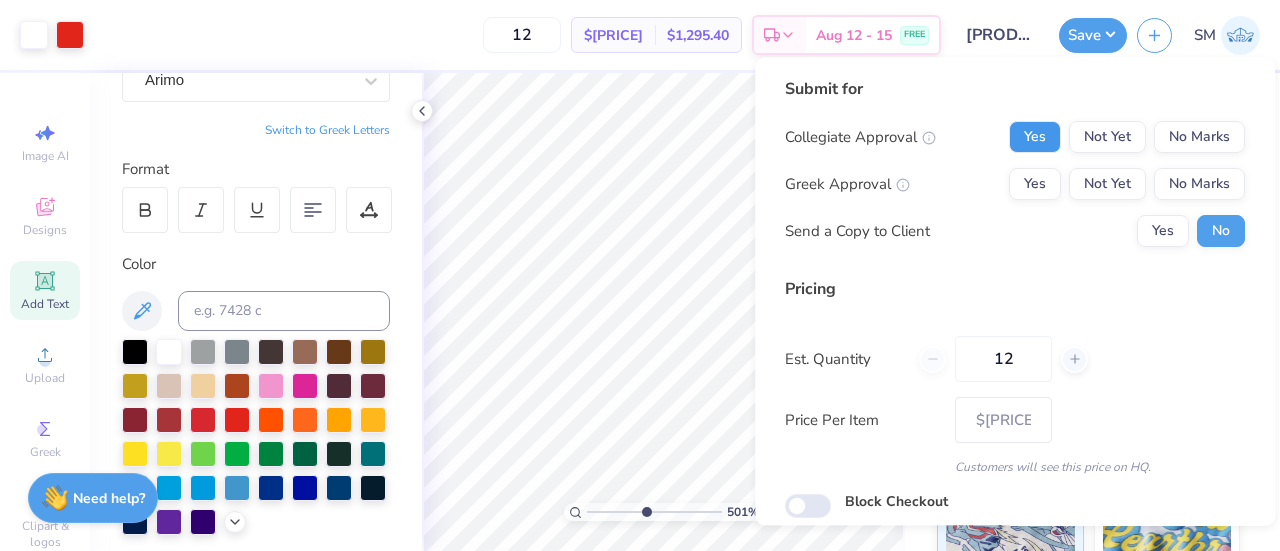 click on "Yes" at bounding box center [1035, 137] 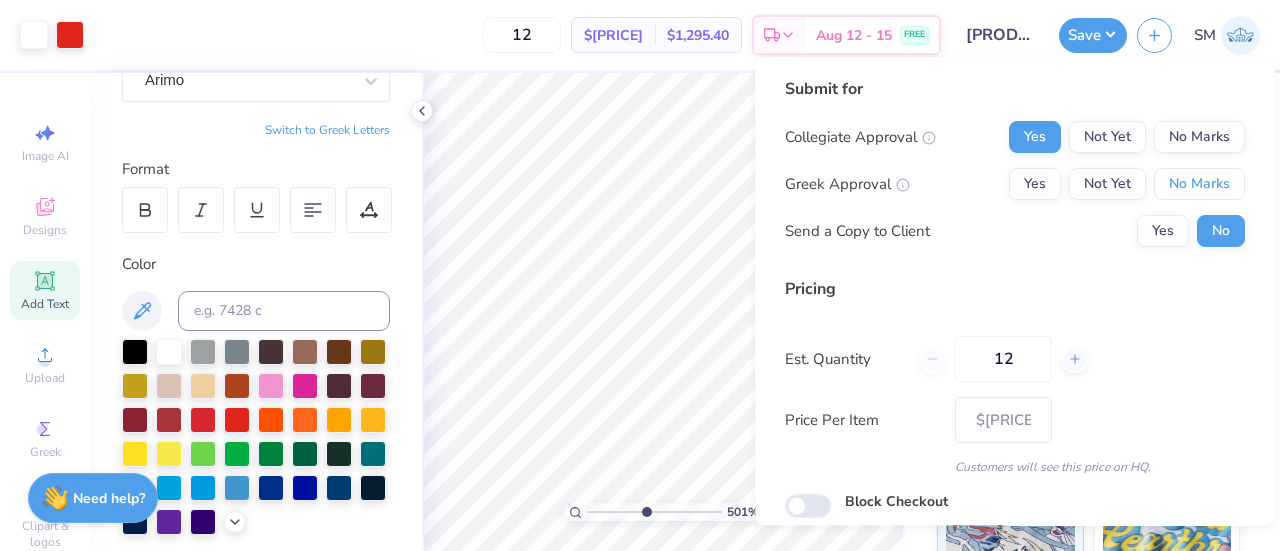 drag, startPoint x: 1192, startPoint y: 177, endPoint x: 1134, endPoint y: 259, distance: 100.43903 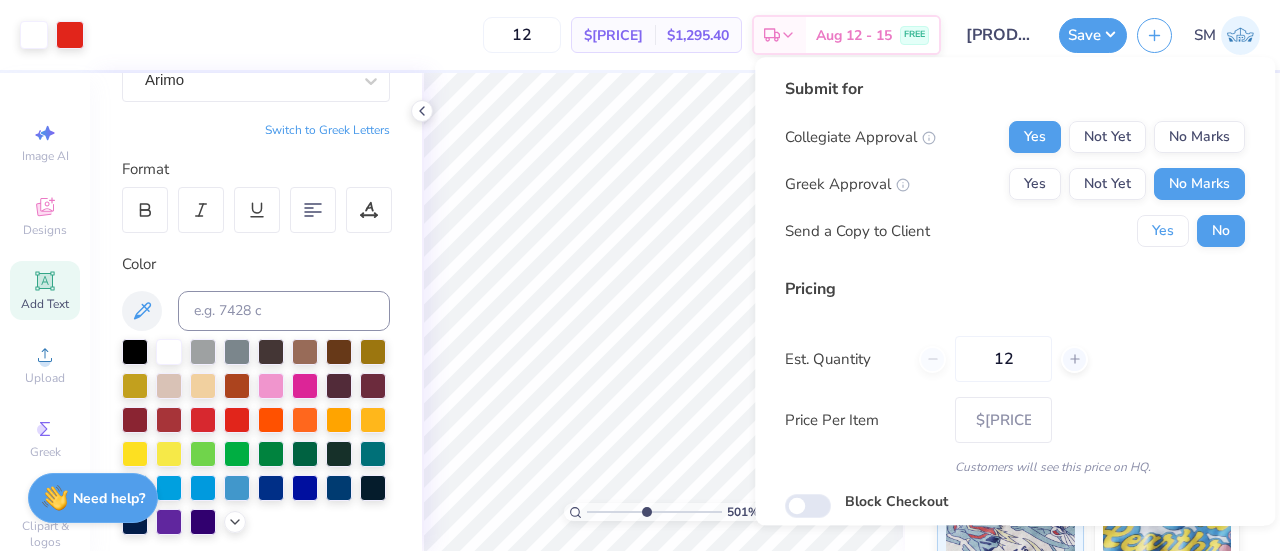 drag, startPoint x: 1152, startPoint y: 237, endPoint x: 1188, endPoint y: 325, distance: 95.07891 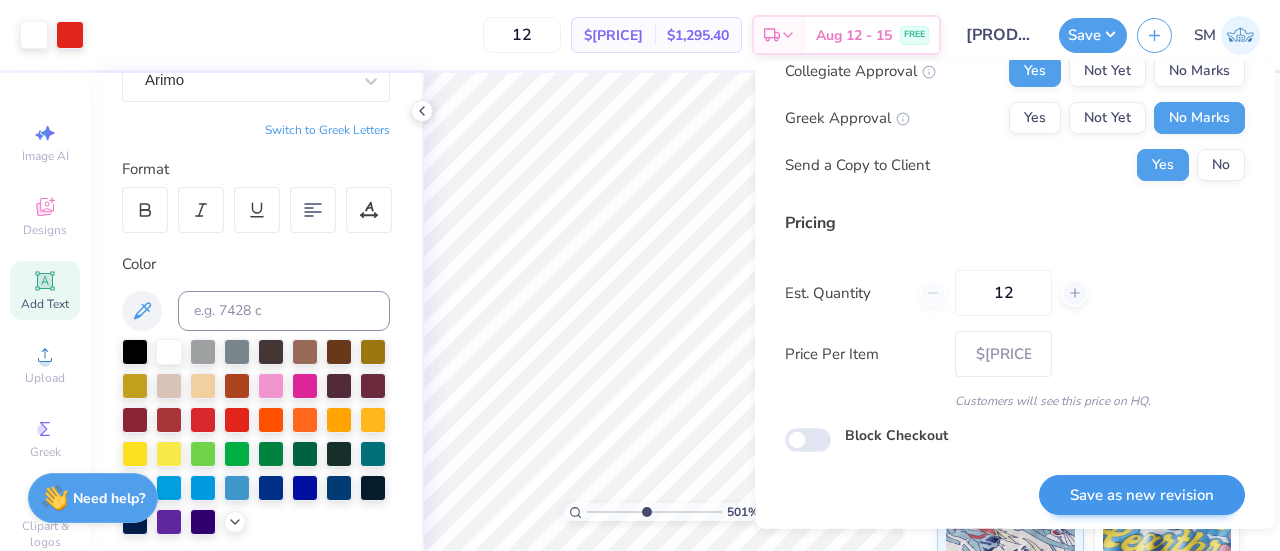 scroll, scrollTop: 74, scrollLeft: 0, axis: vertical 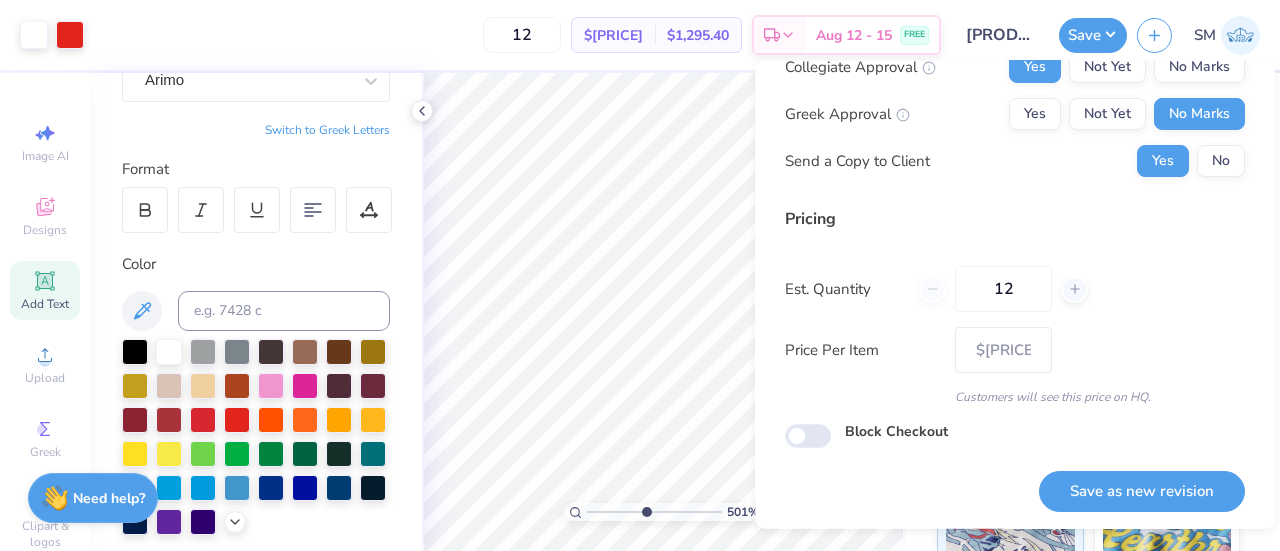 click on "Save as new revision" at bounding box center (1142, 490) 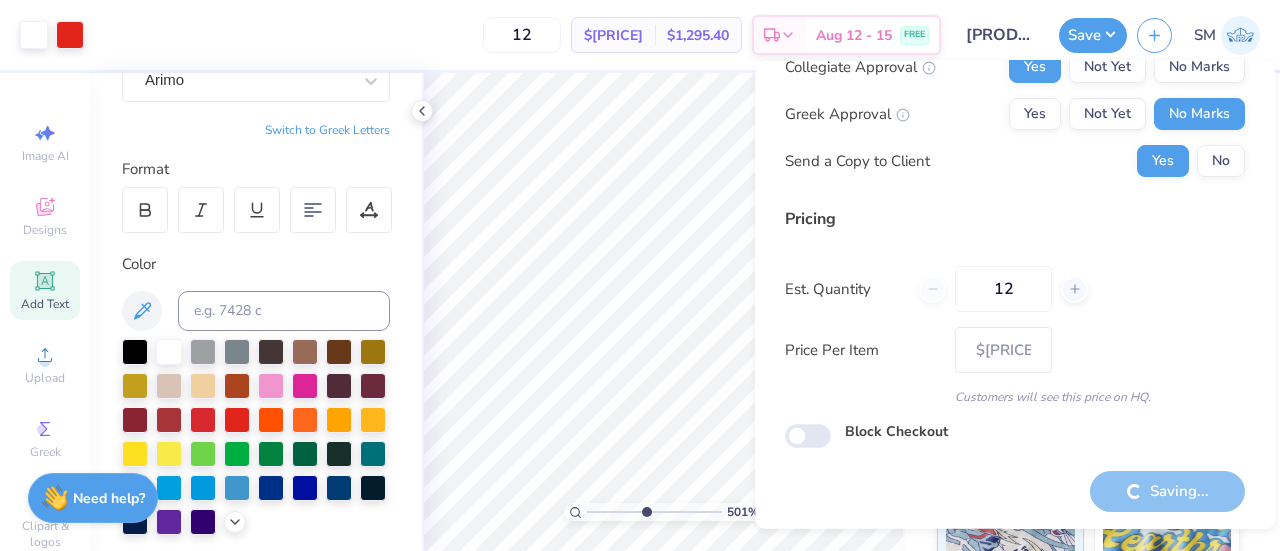 type on "– –" 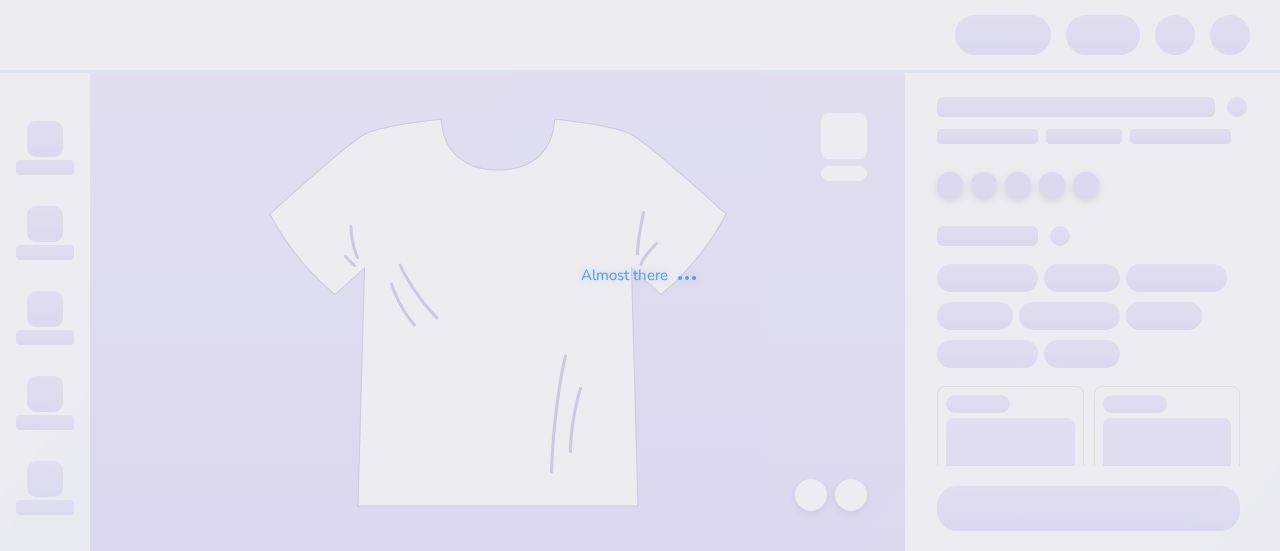 scroll, scrollTop: 0, scrollLeft: 0, axis: both 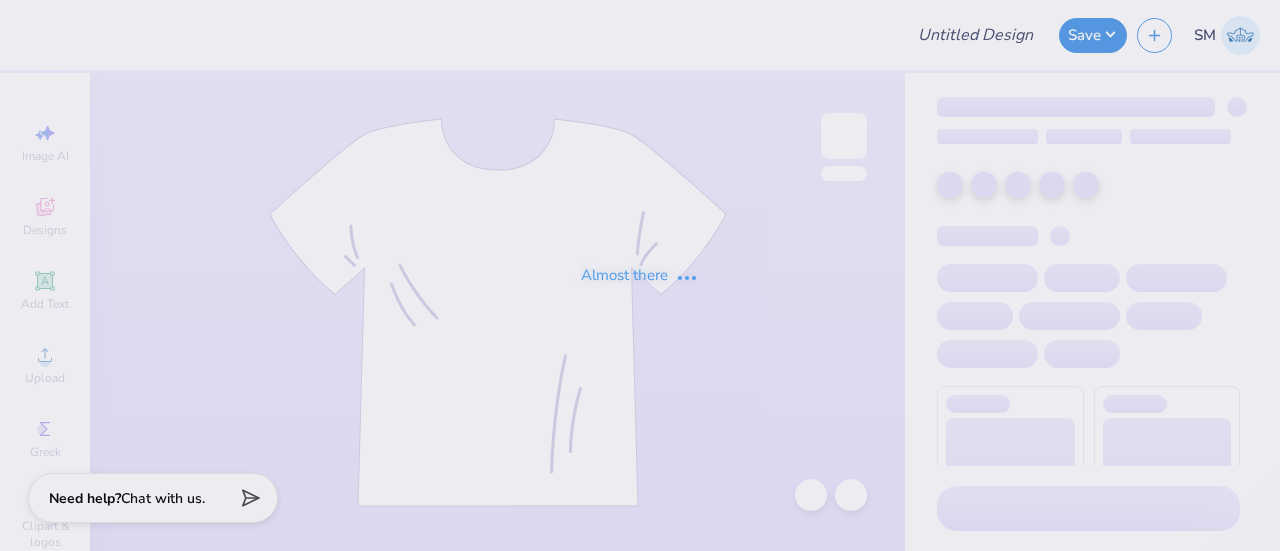 type on "Cal phi tee" 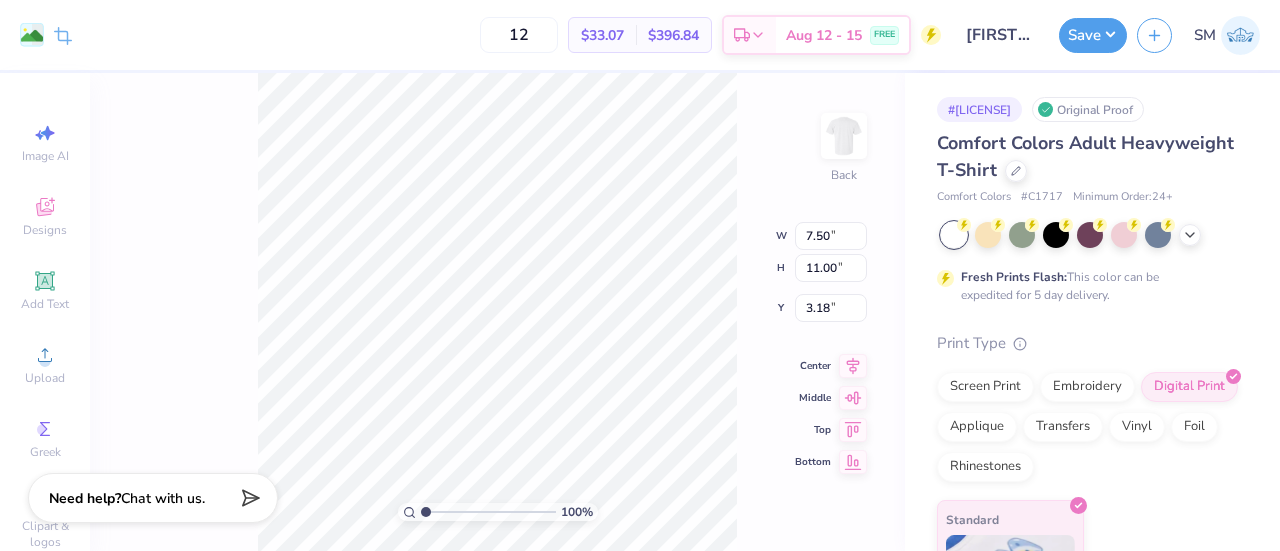 type on "3.00" 